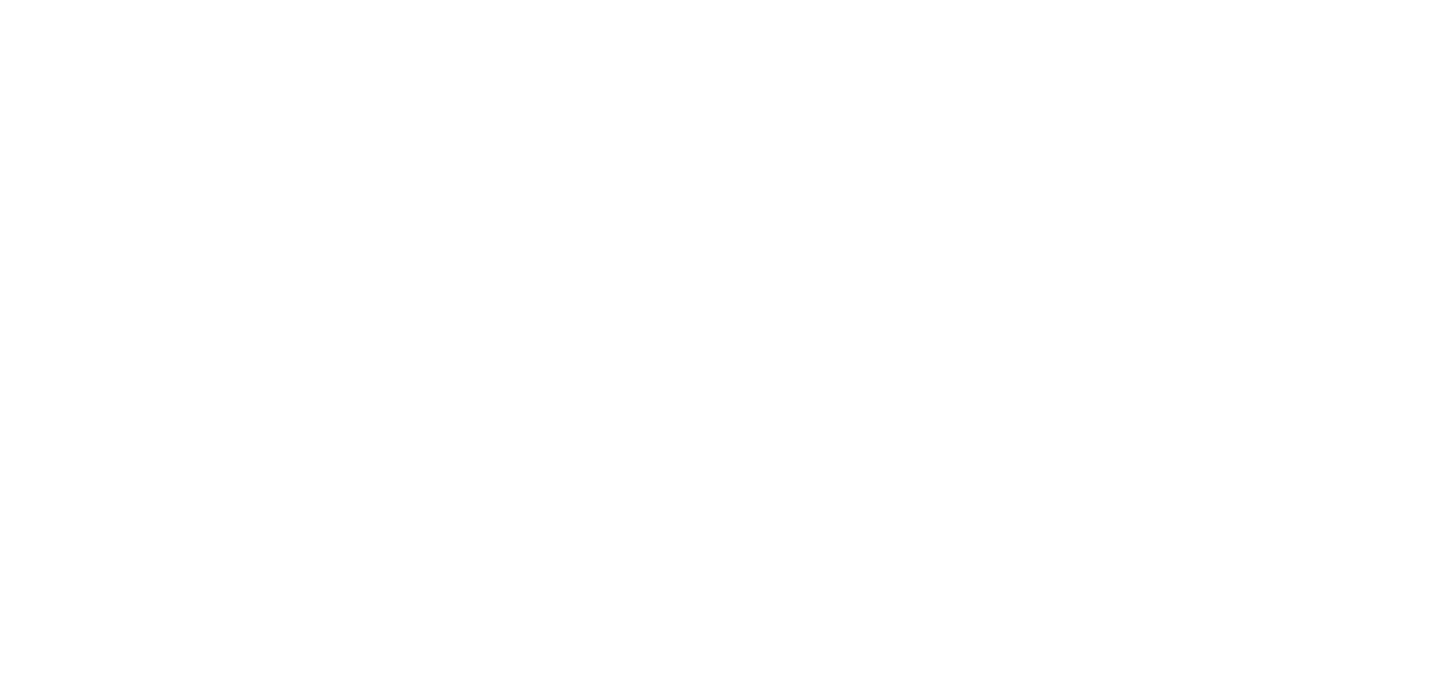 scroll, scrollTop: 0, scrollLeft: 0, axis: both 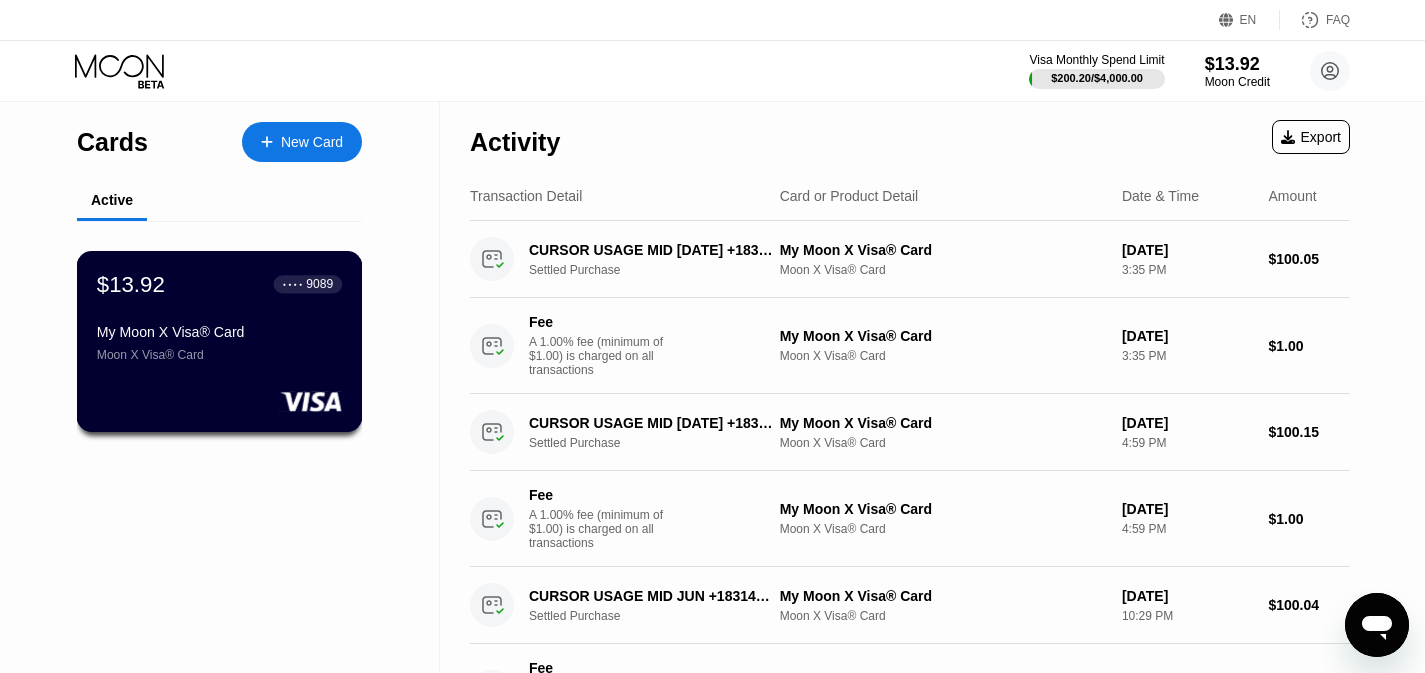 click on "My Moon X Visa® Card" at bounding box center (219, 332) 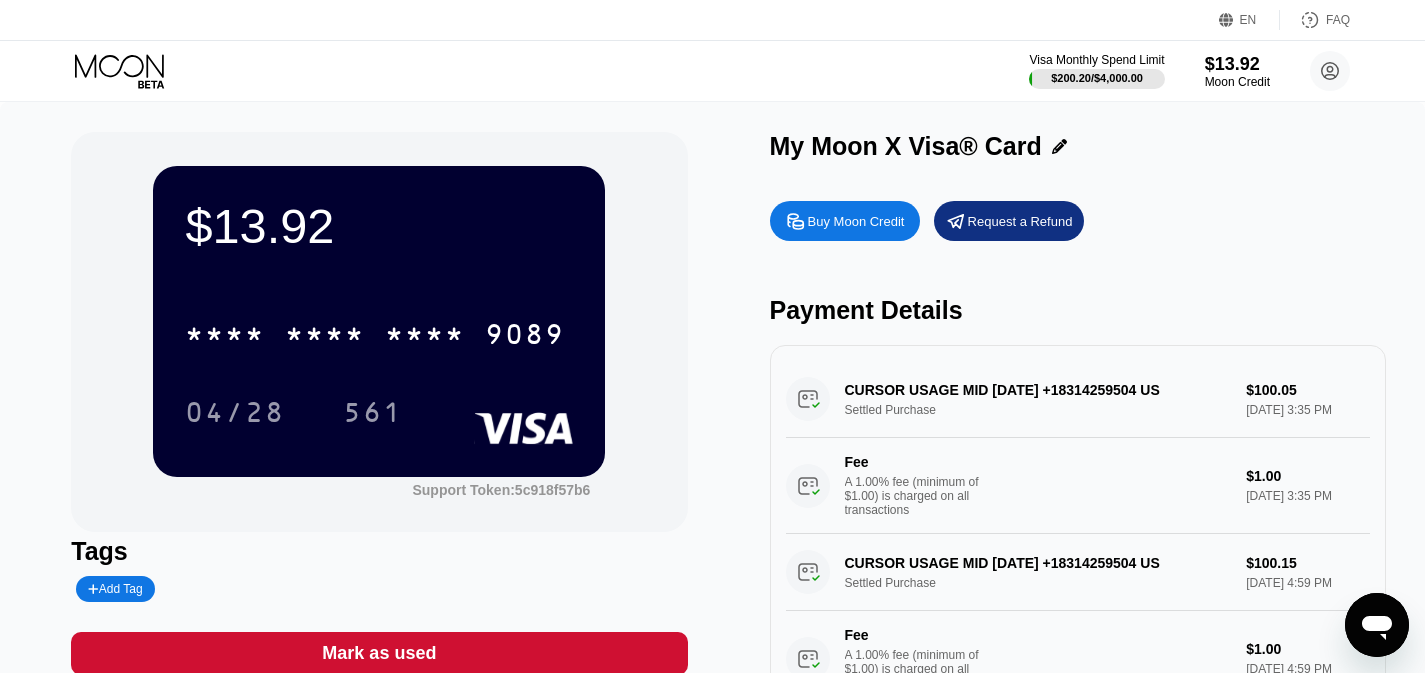 click on "Buy Moon Credit" at bounding box center (845, 221) 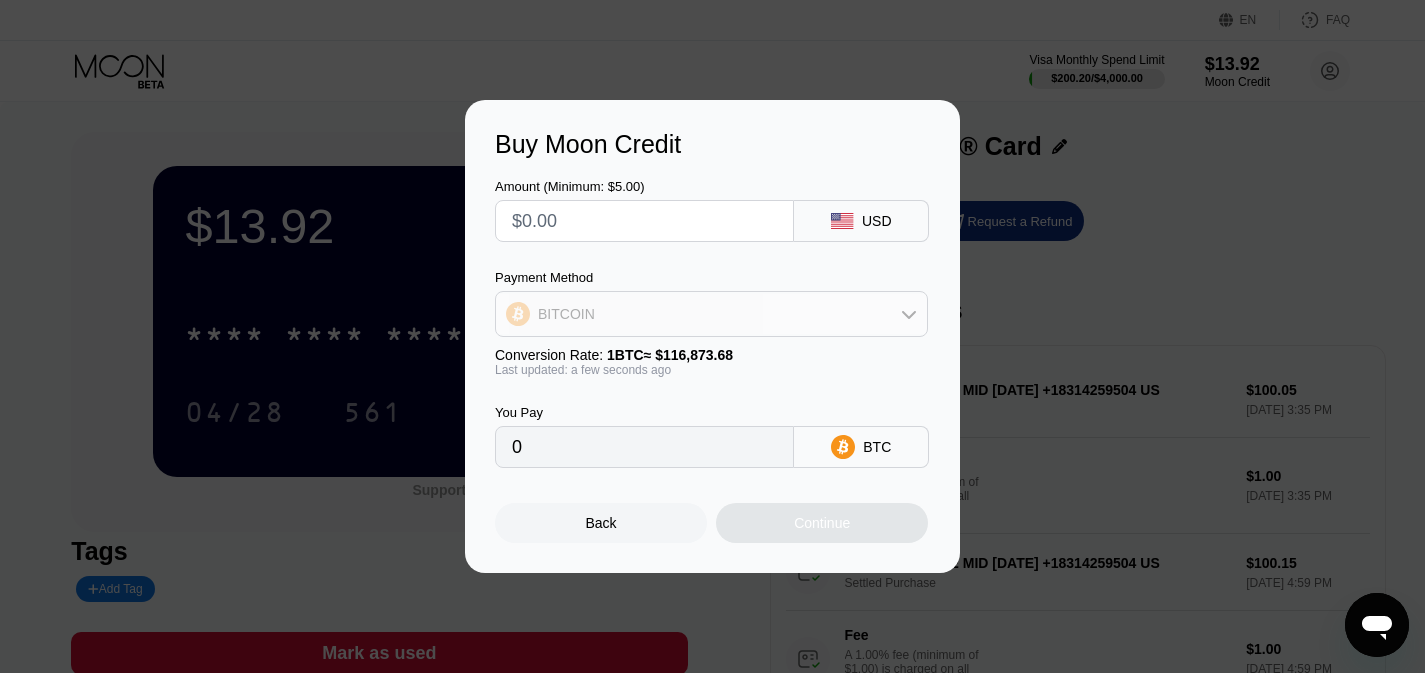 click on "BITCOIN" at bounding box center (711, 314) 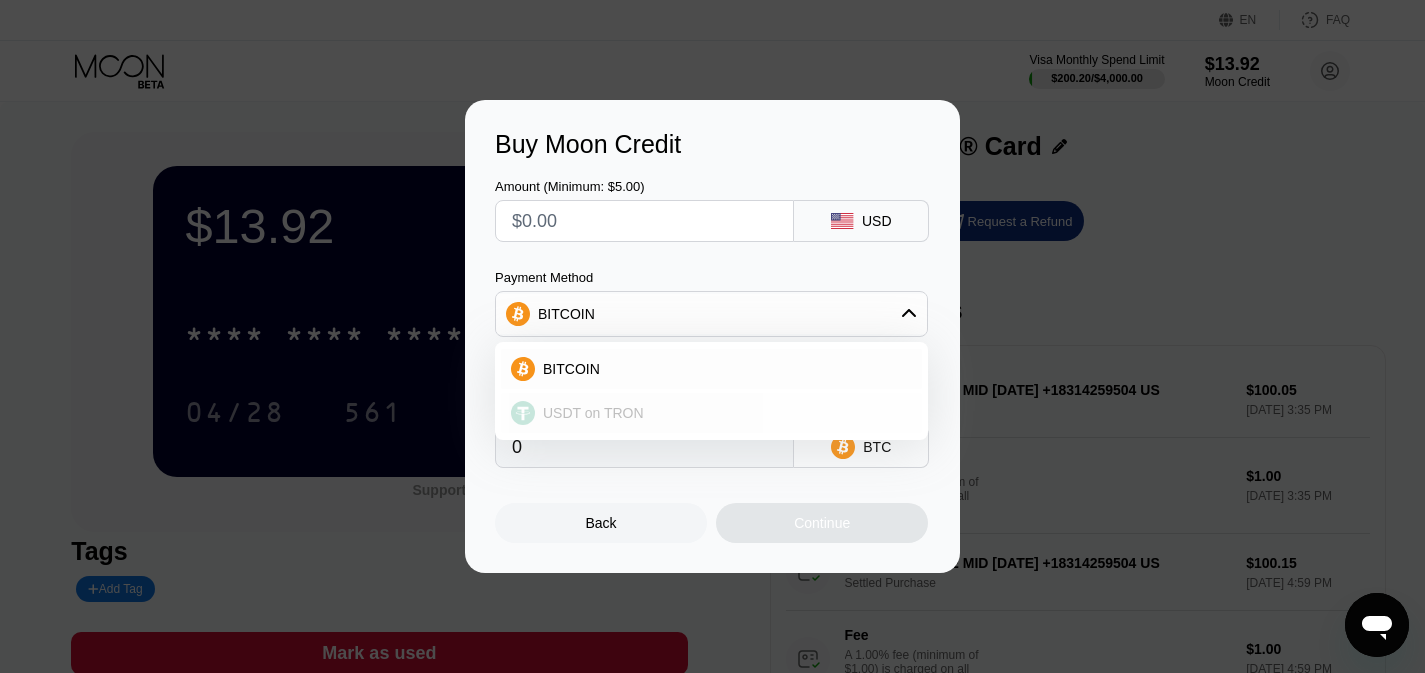 click on "USDT on TRON" at bounding box center (711, 413) 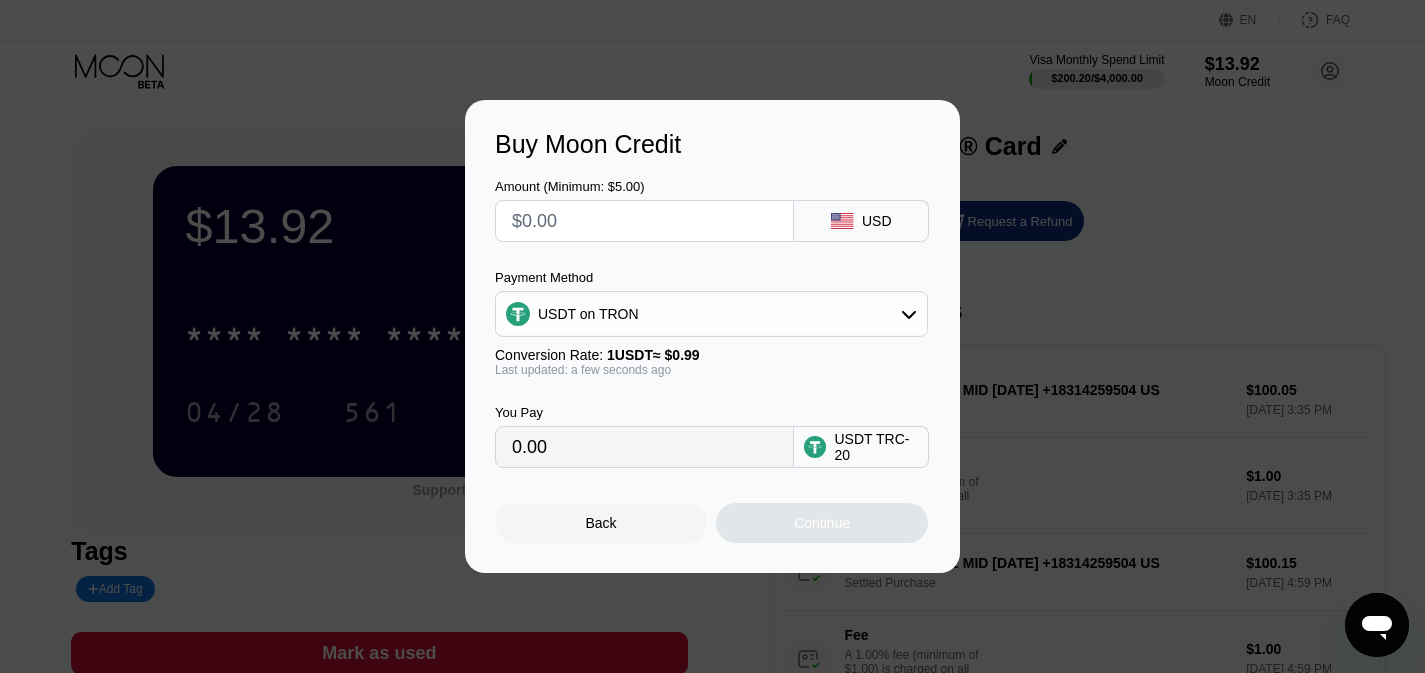 click at bounding box center [644, 221] 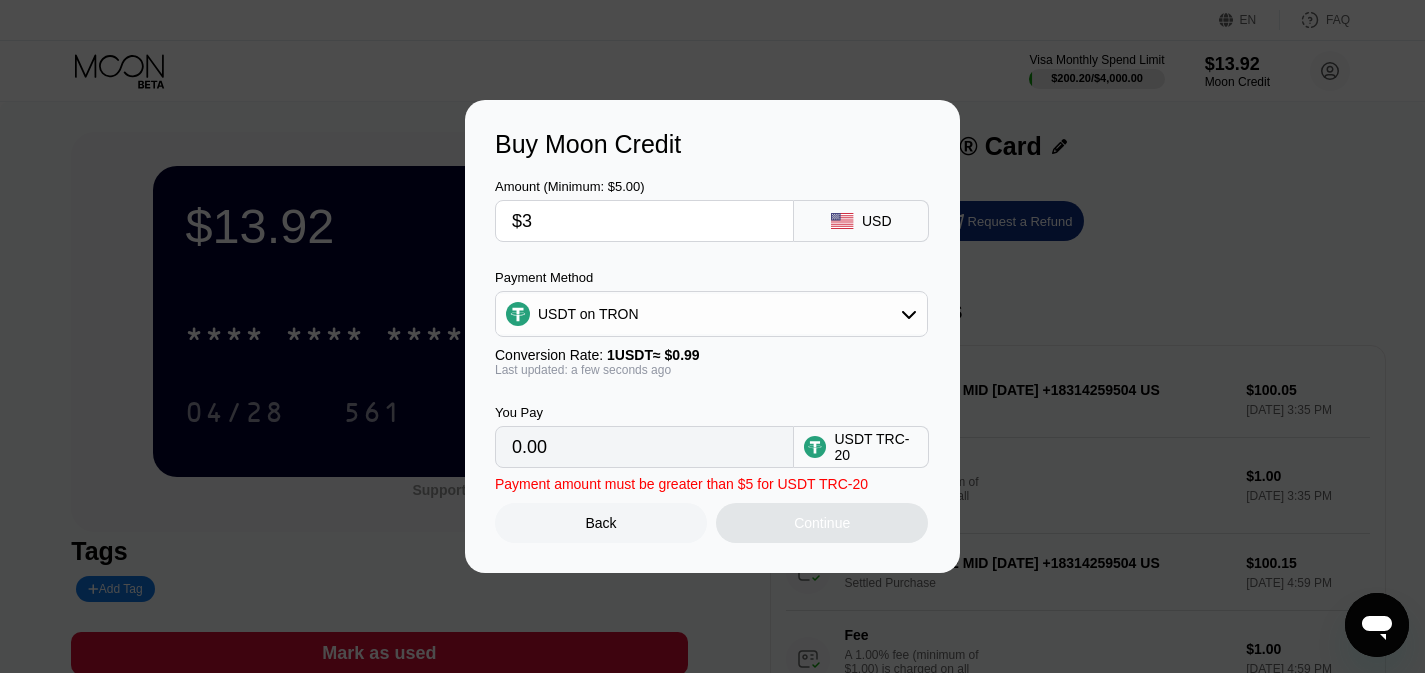 type on "3.03" 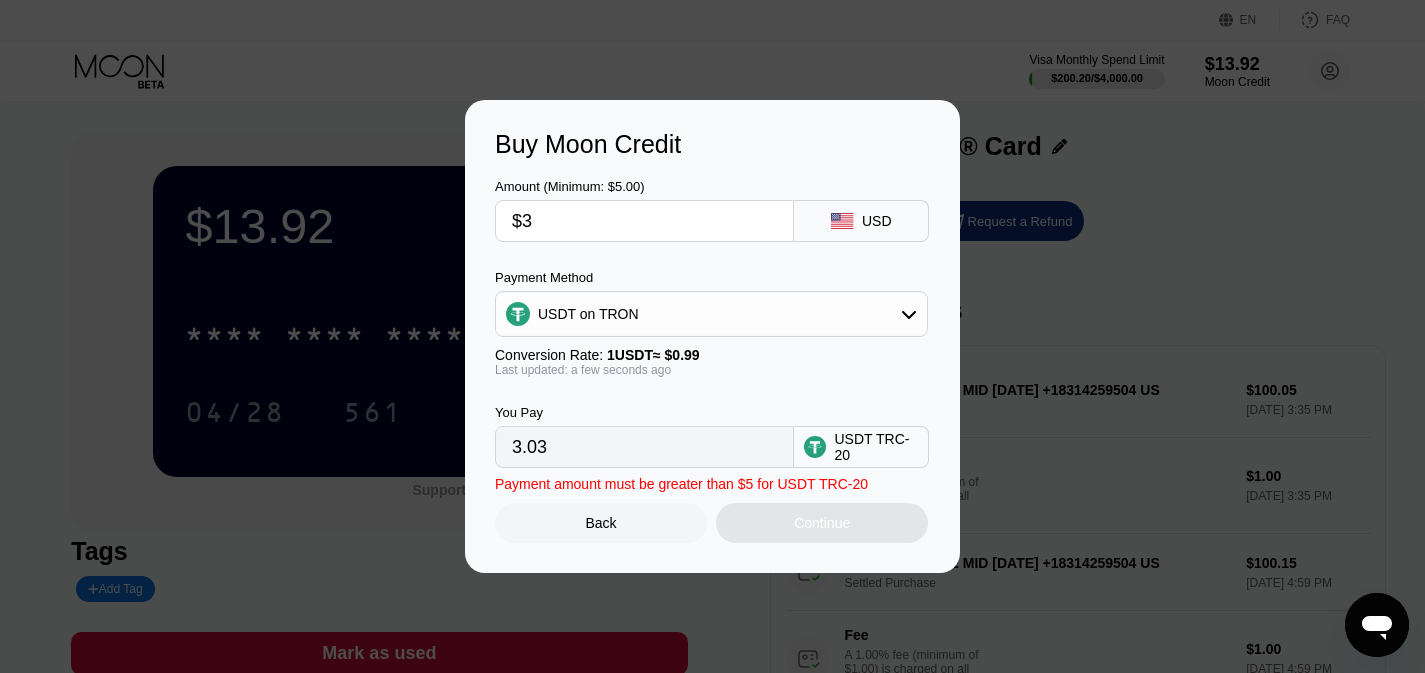 type on "$30" 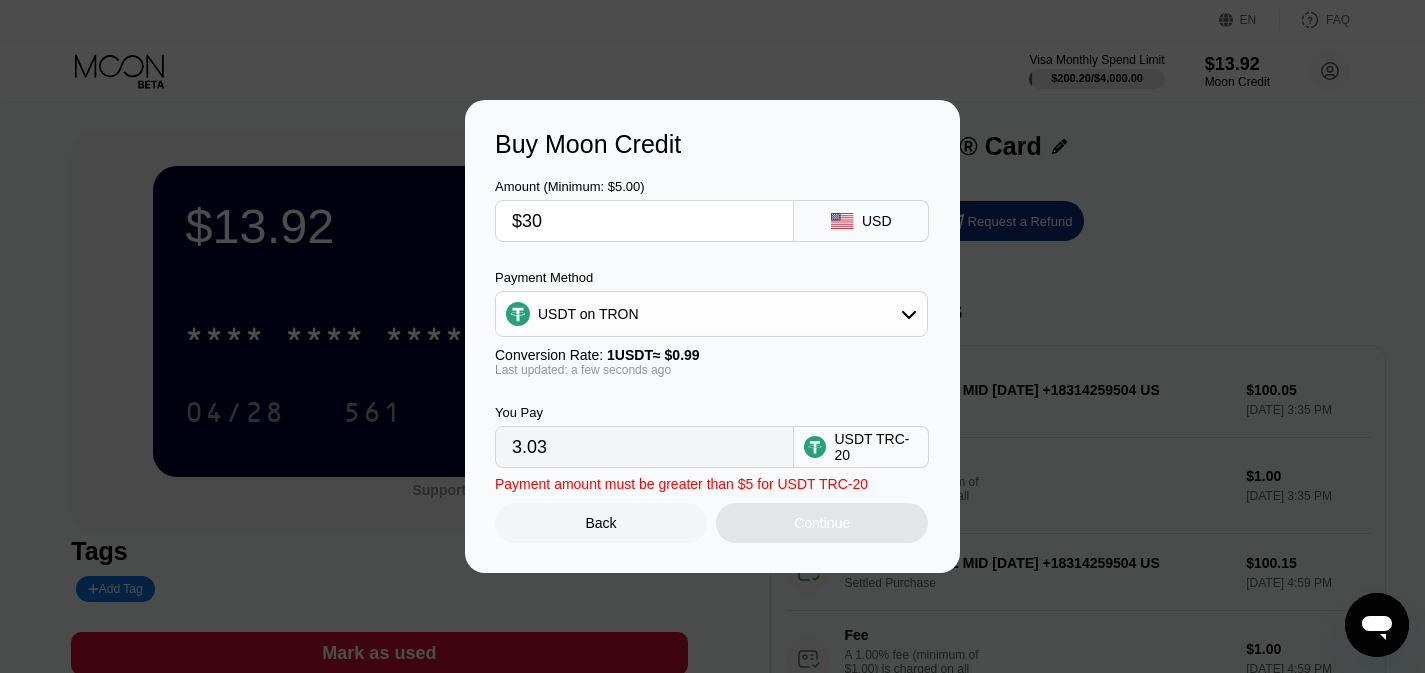 type on "30.30" 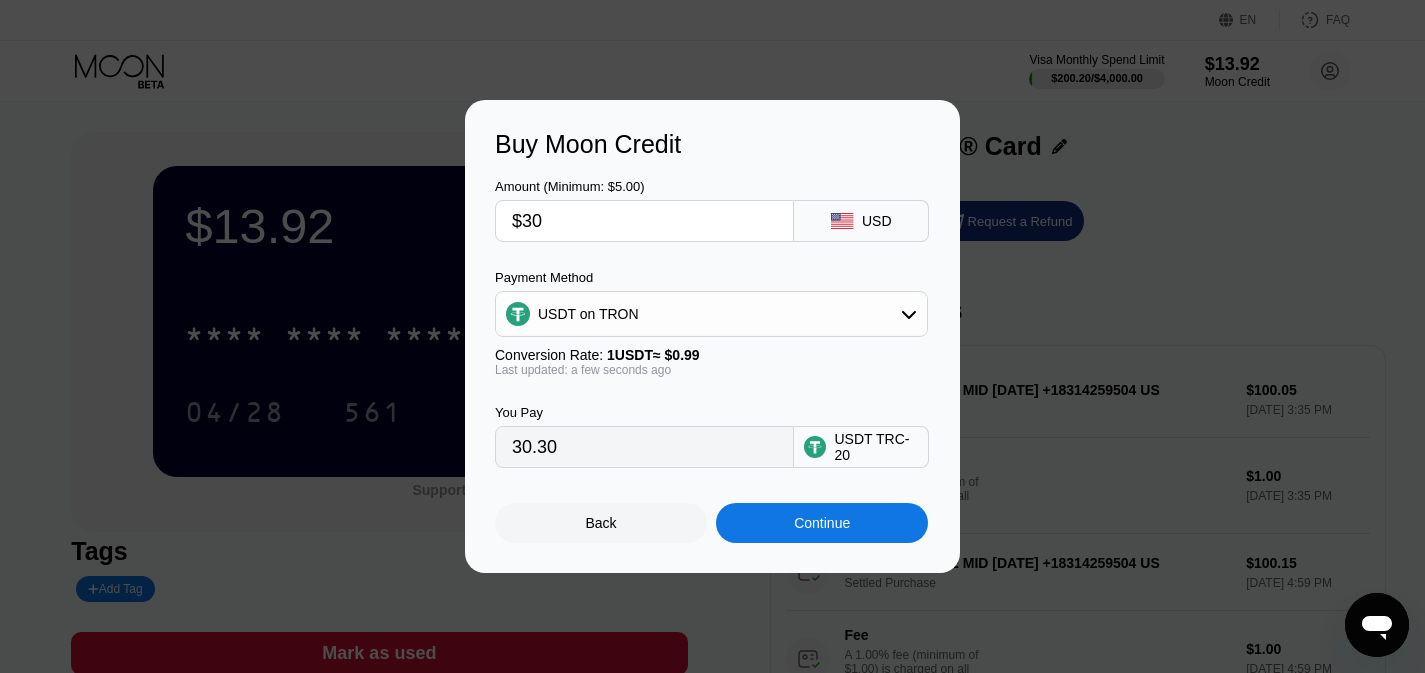 type on "$300" 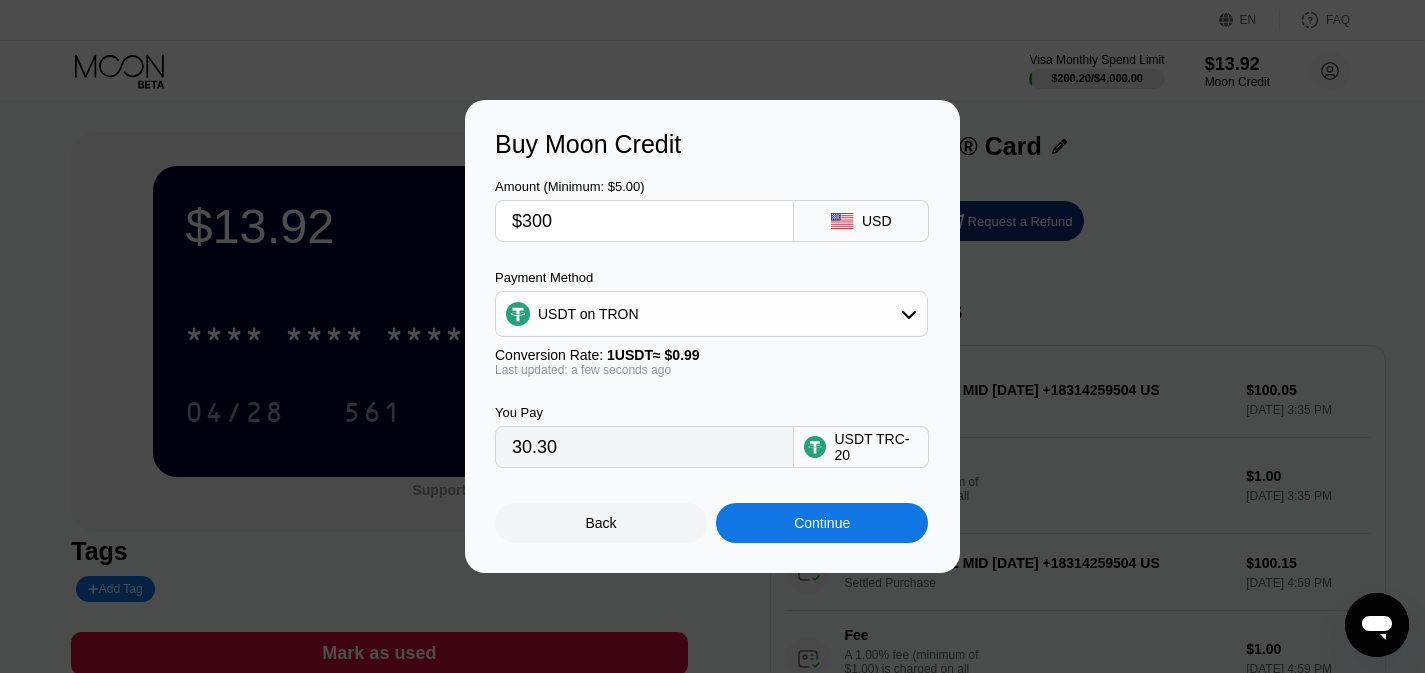 type on "303.03" 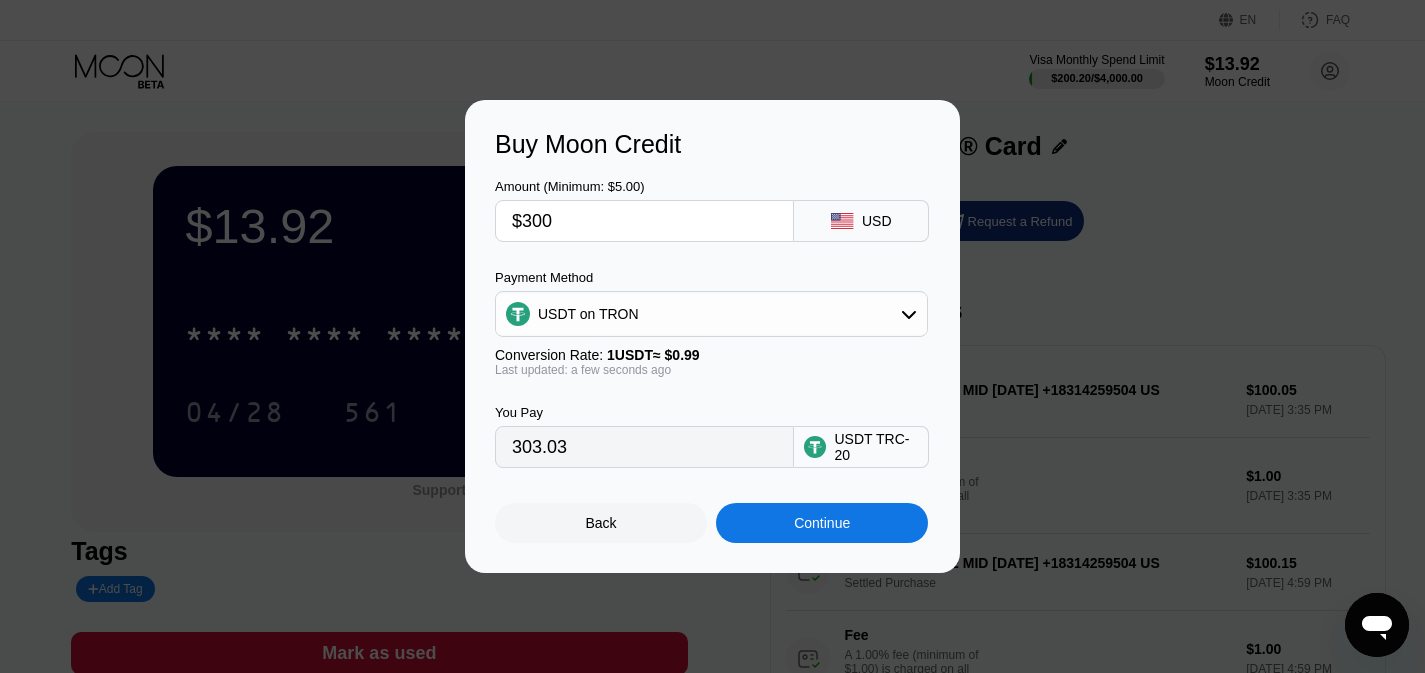 type on "$300" 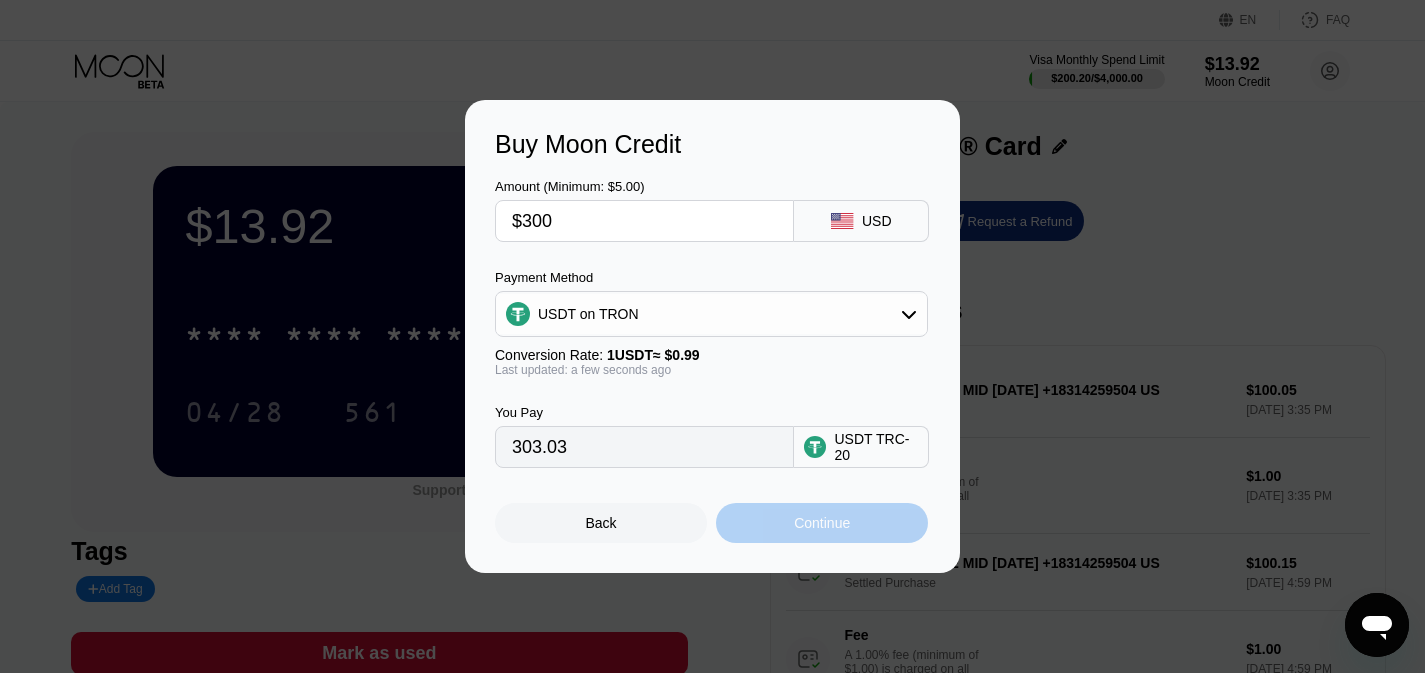 click on "Continue" at bounding box center [822, 523] 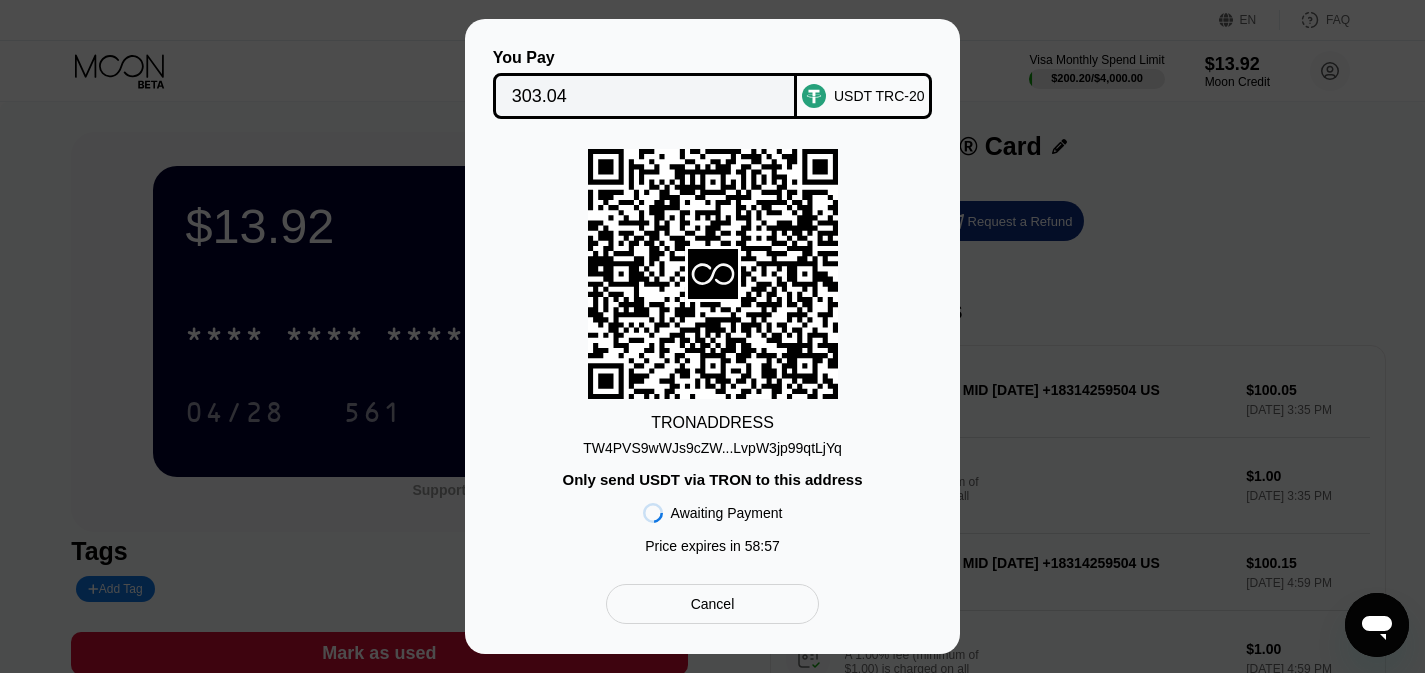 click on "TRON  ADDRESS TW4PVS9wWJs9cZW...LvpW3jp99qtLjYq Only send USDT via TRON to this address Awaiting Payment Price expires in   58 : 57" at bounding box center (712, 356) 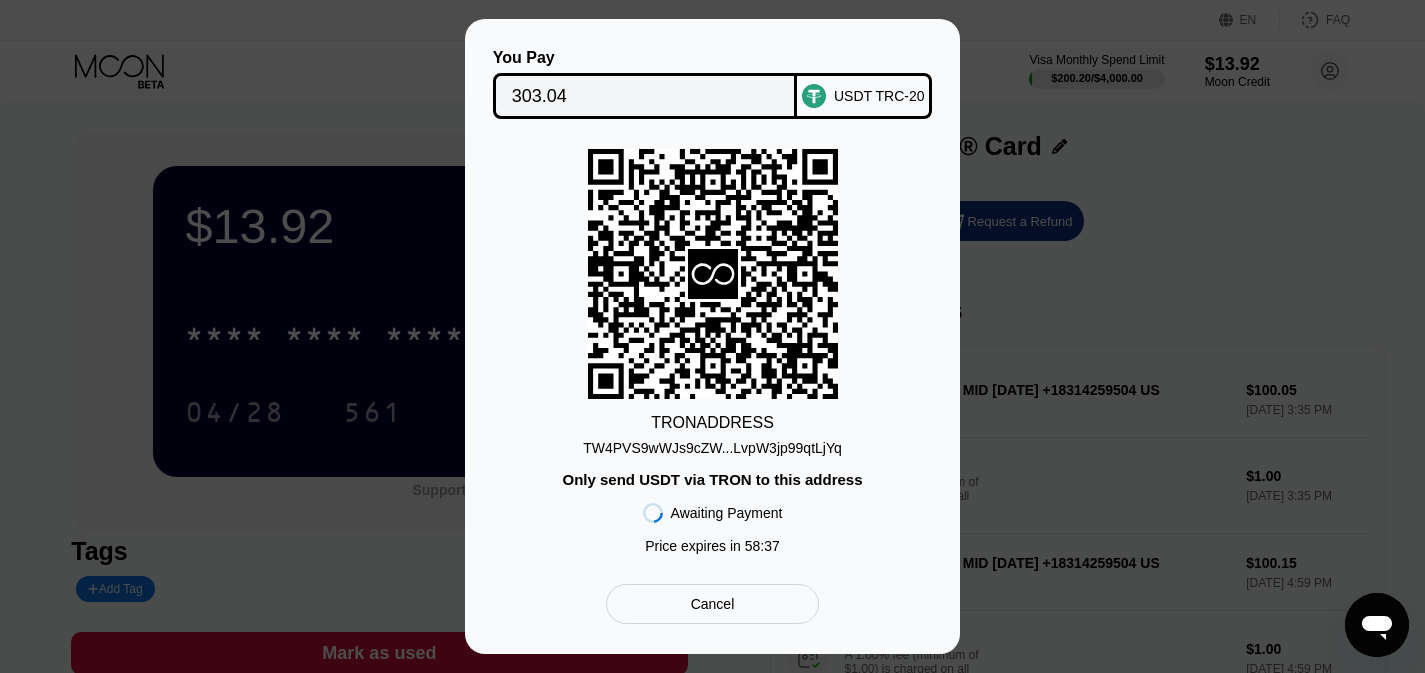 click on "303.04" at bounding box center [645, 96] 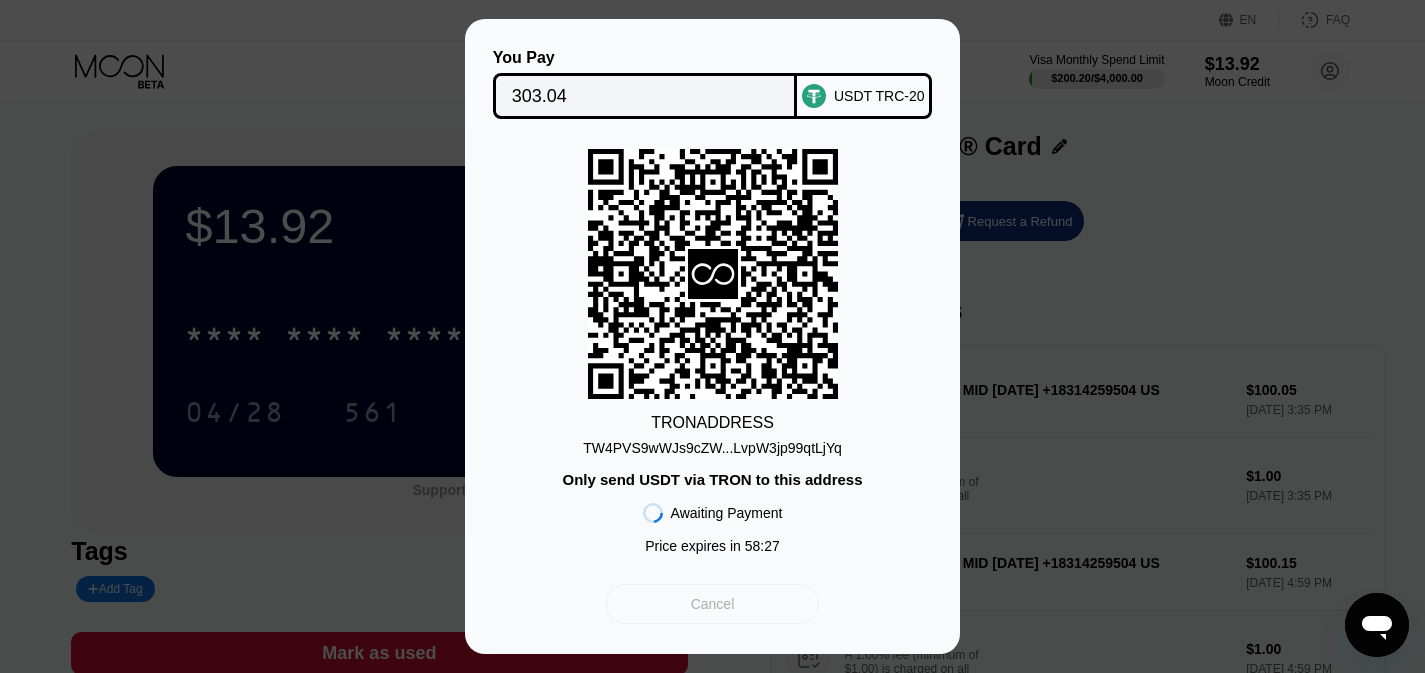 click on "Cancel" at bounding box center (713, 604) 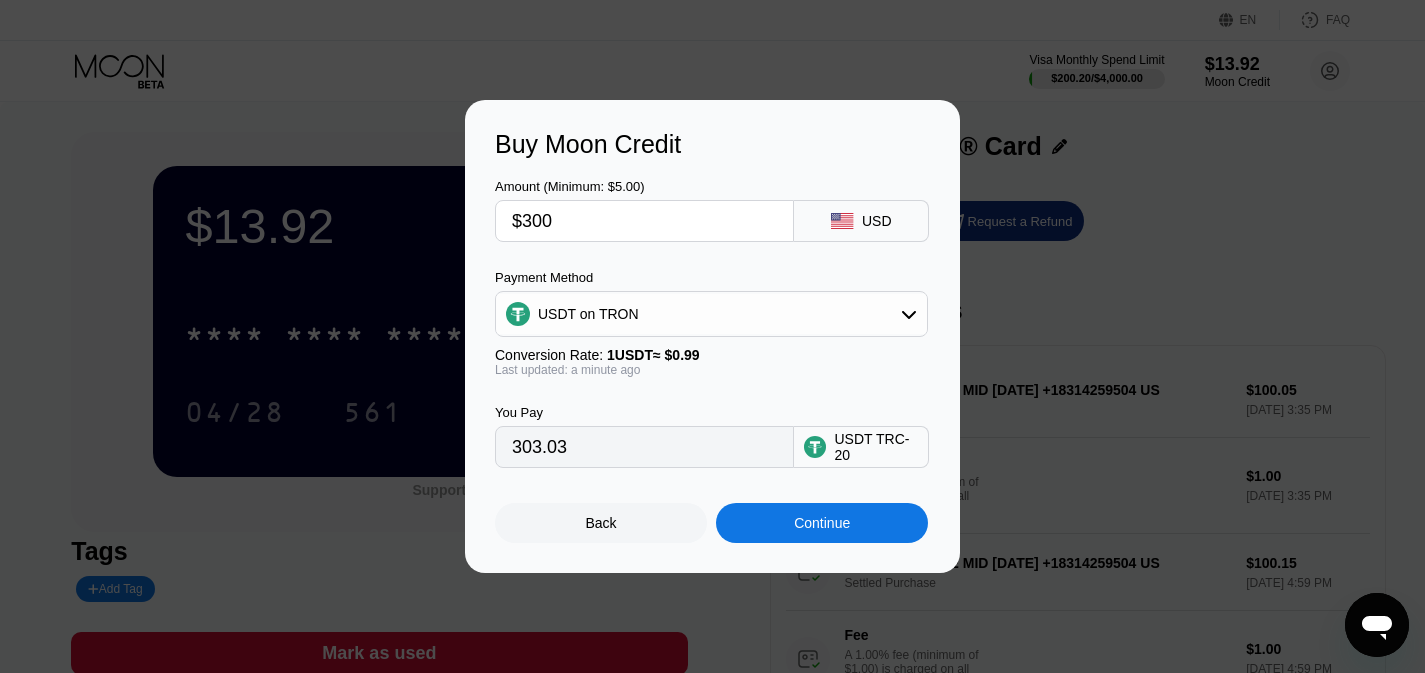 click on "$300" at bounding box center (644, 221) 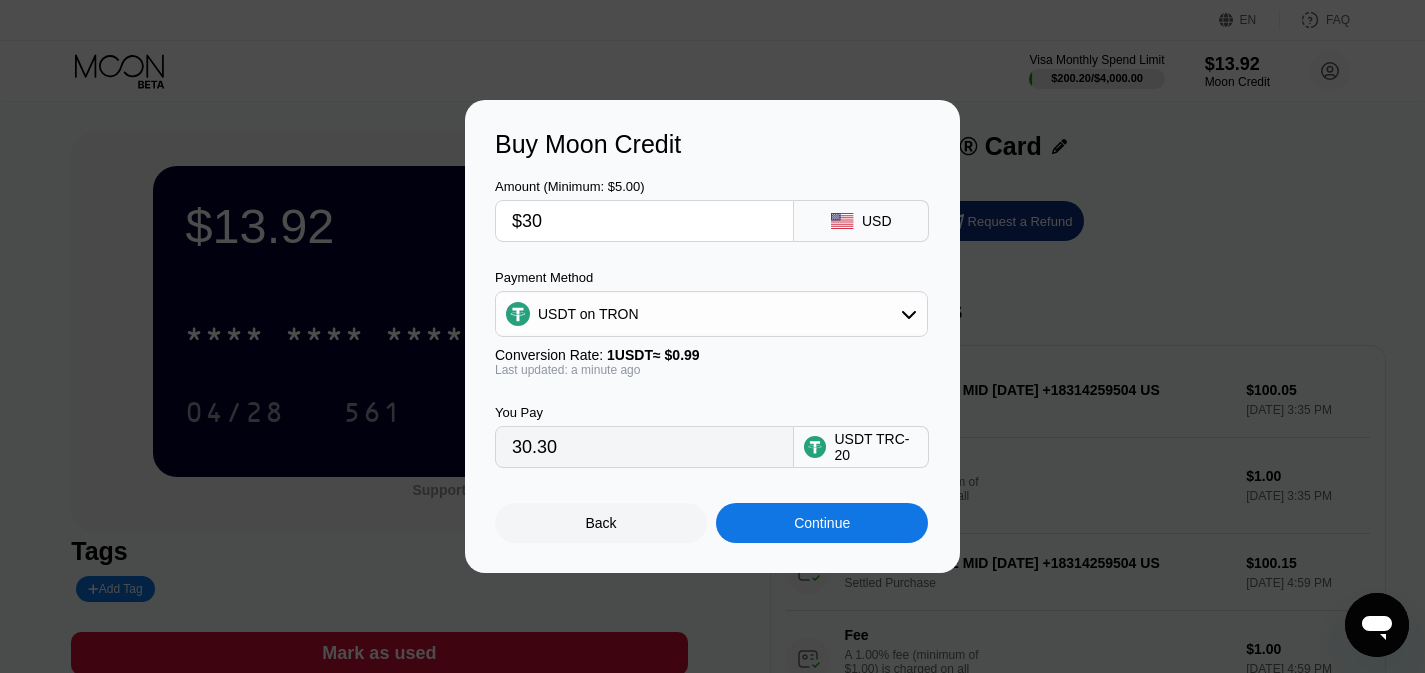 type on "30.30" 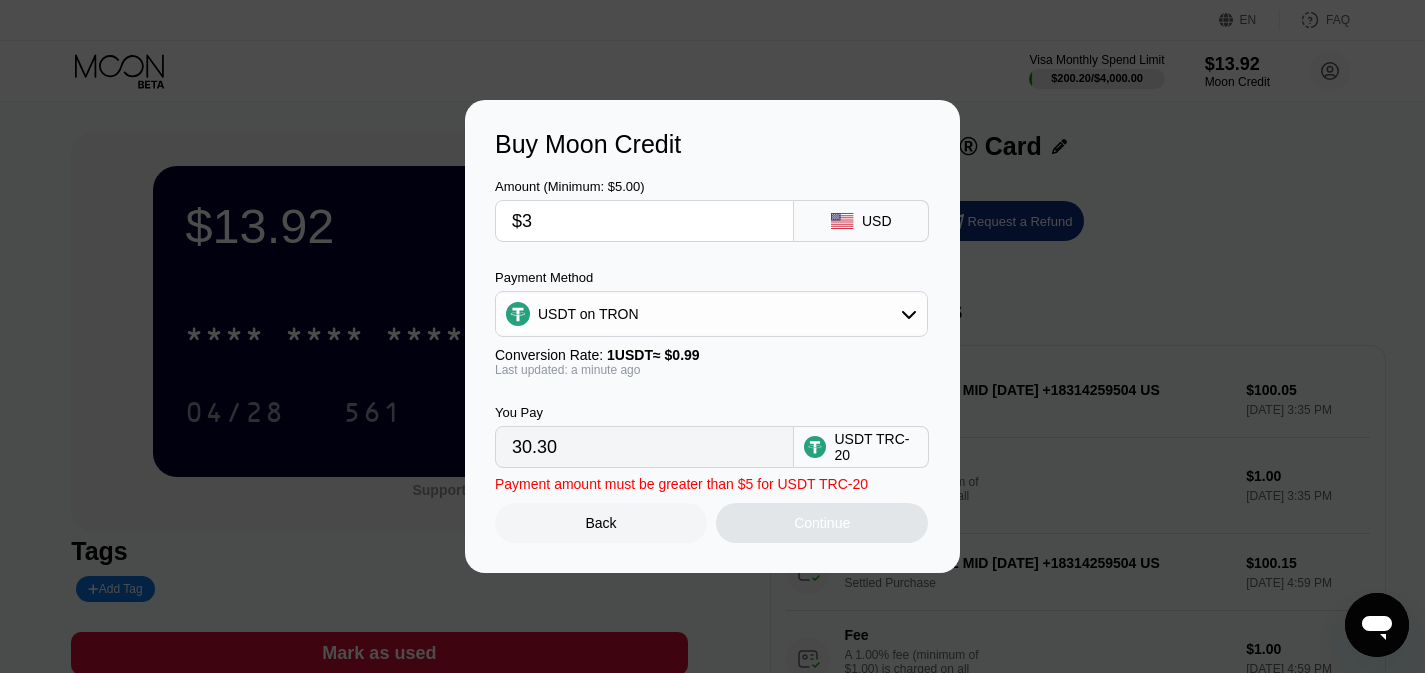 type on "3.03" 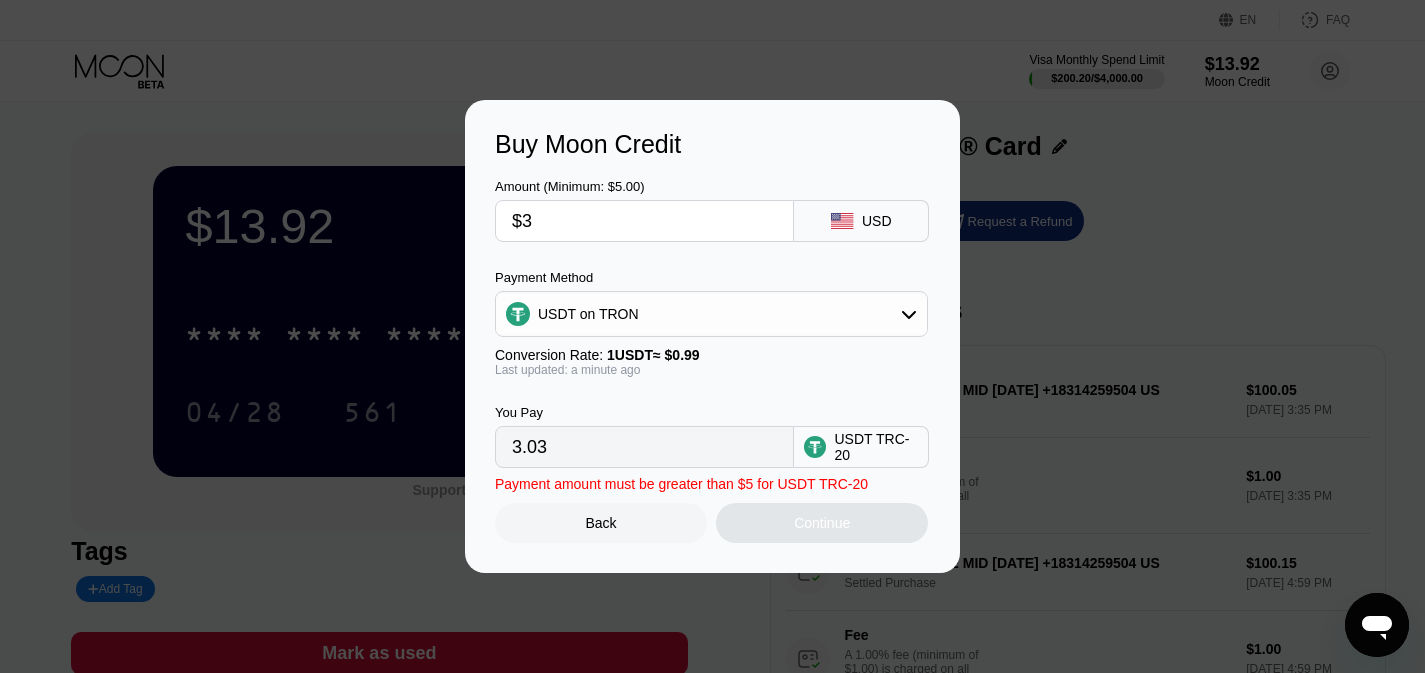 type 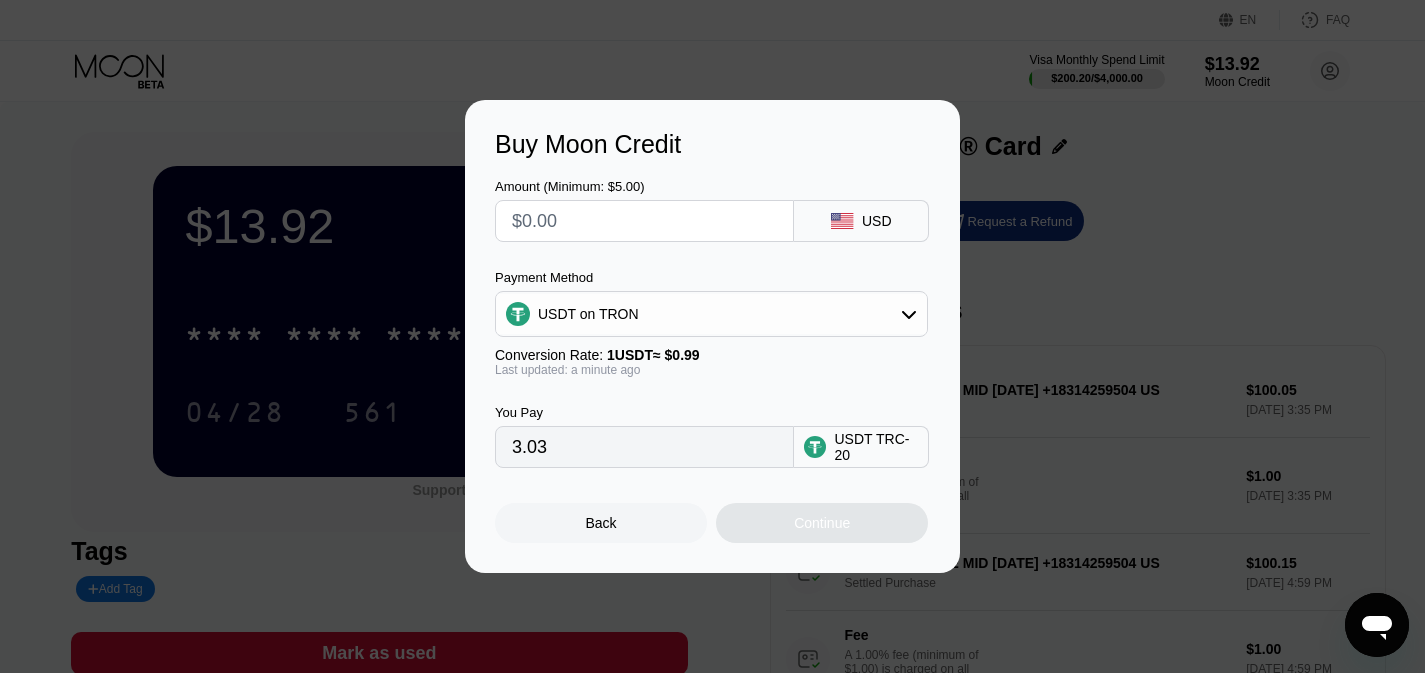 type on "0.00" 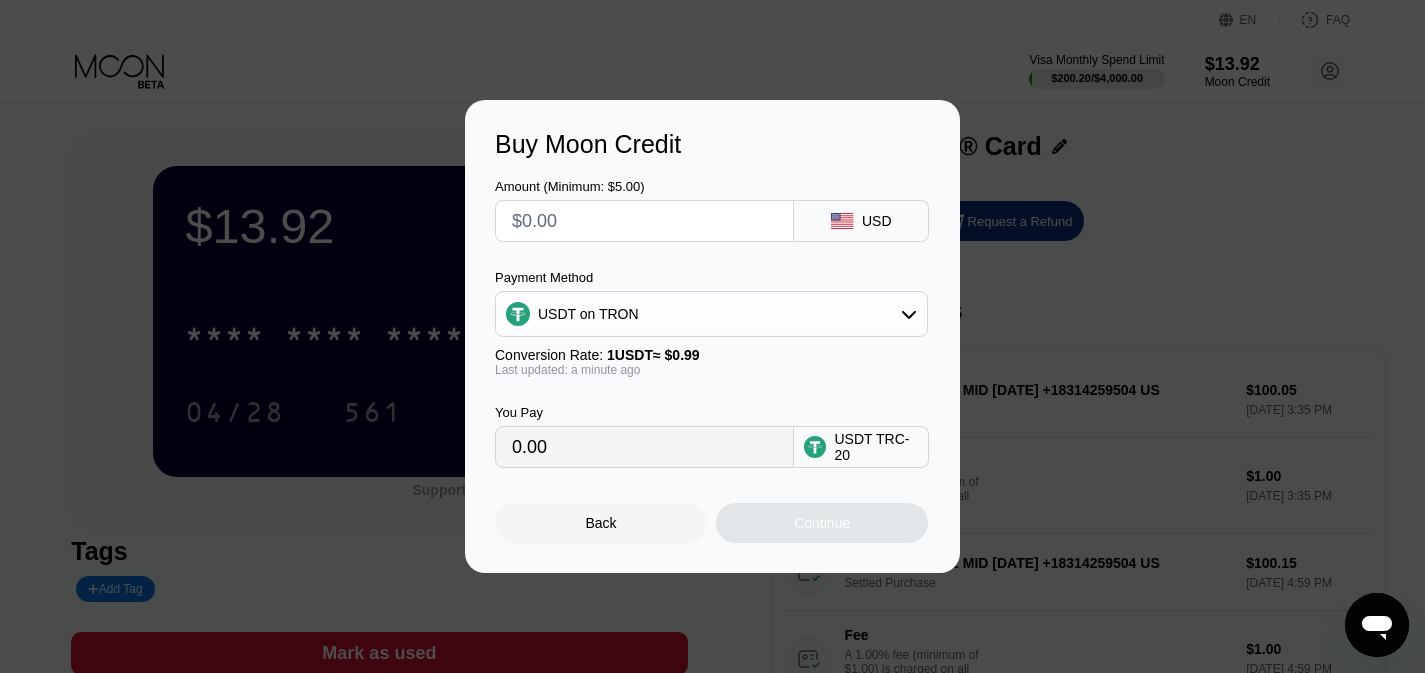 type on "$2" 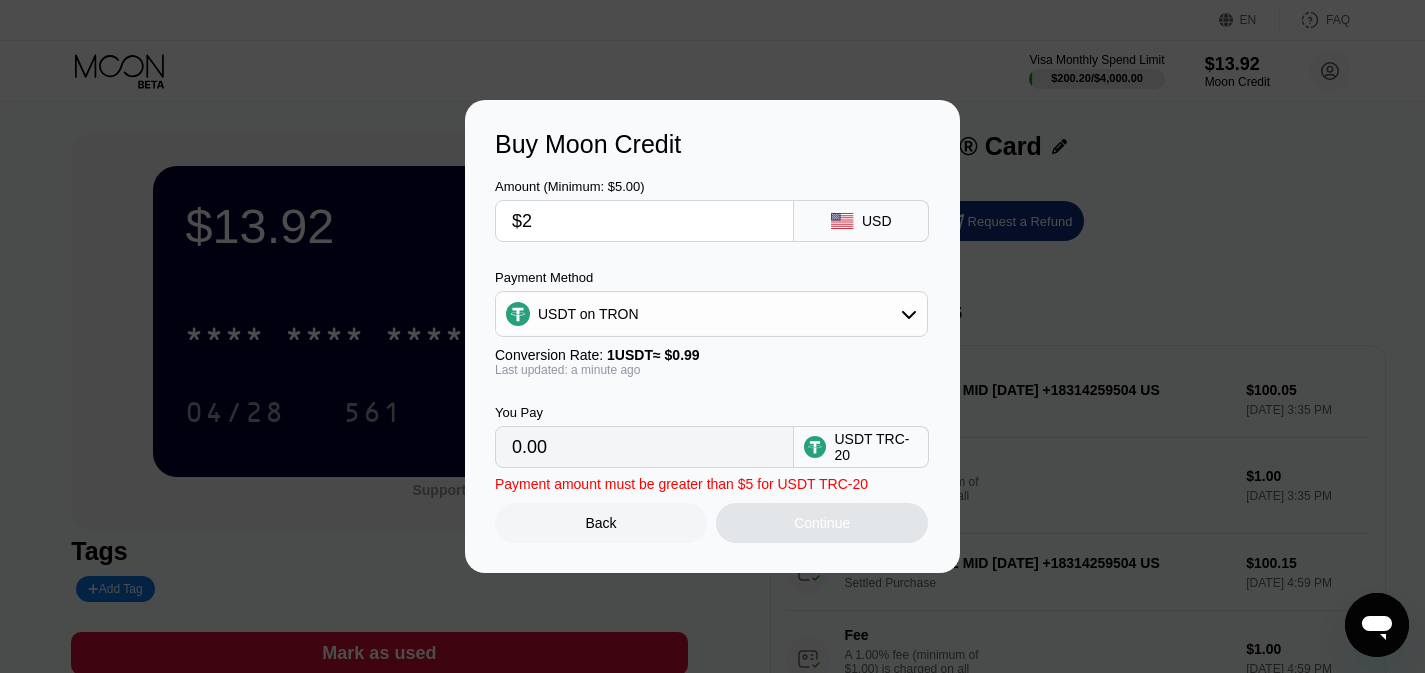 type on "2.02" 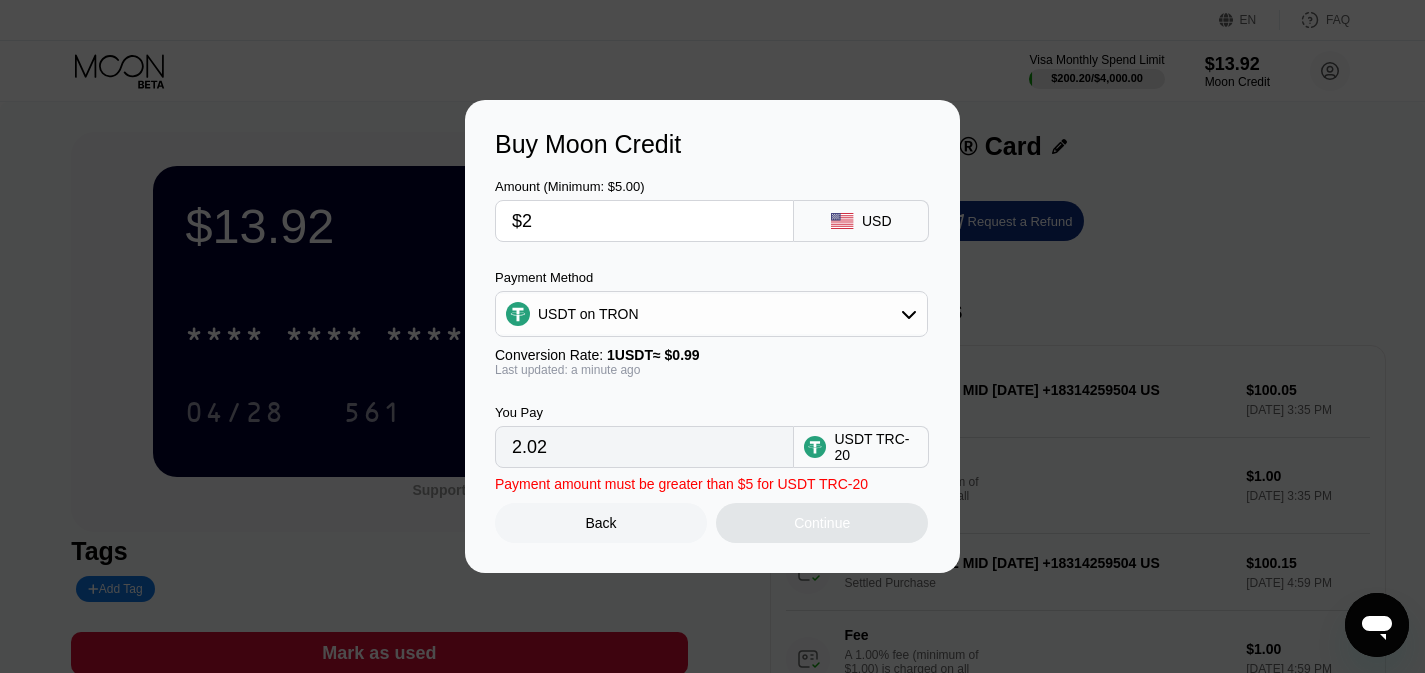 type on "$29" 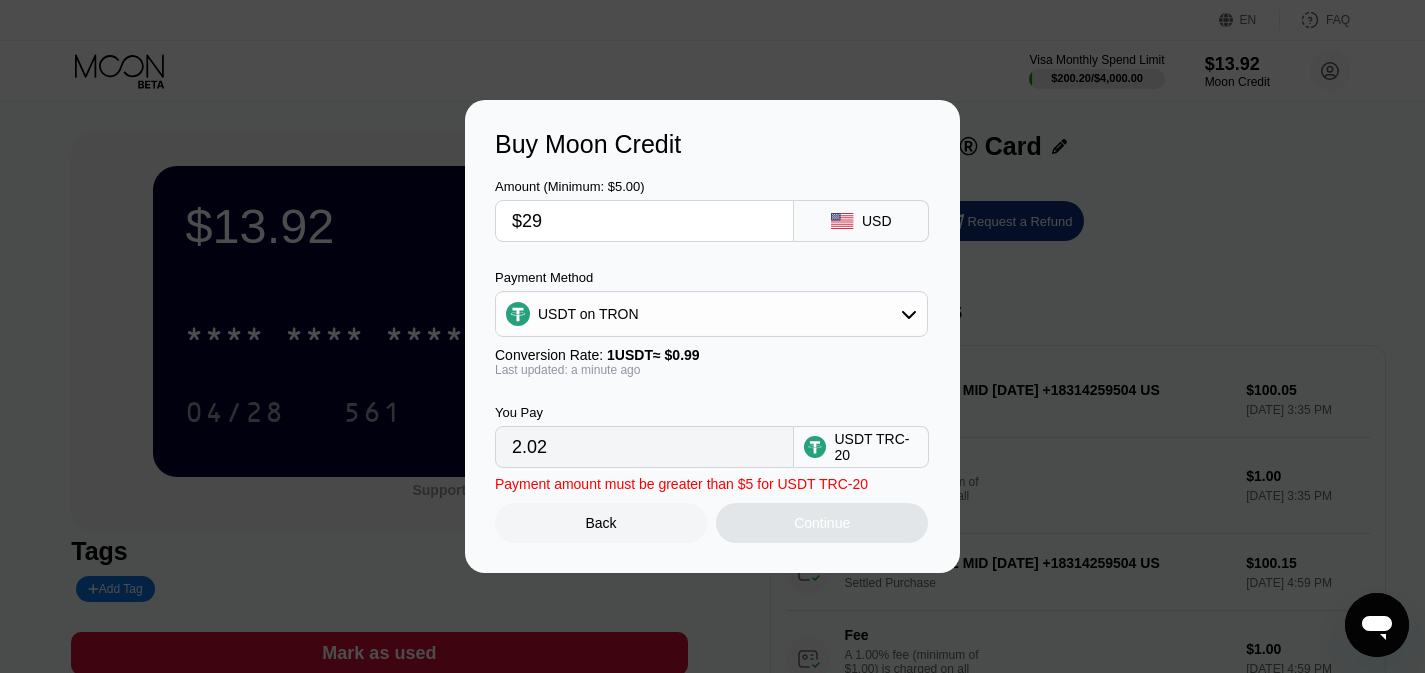 type on "29.29" 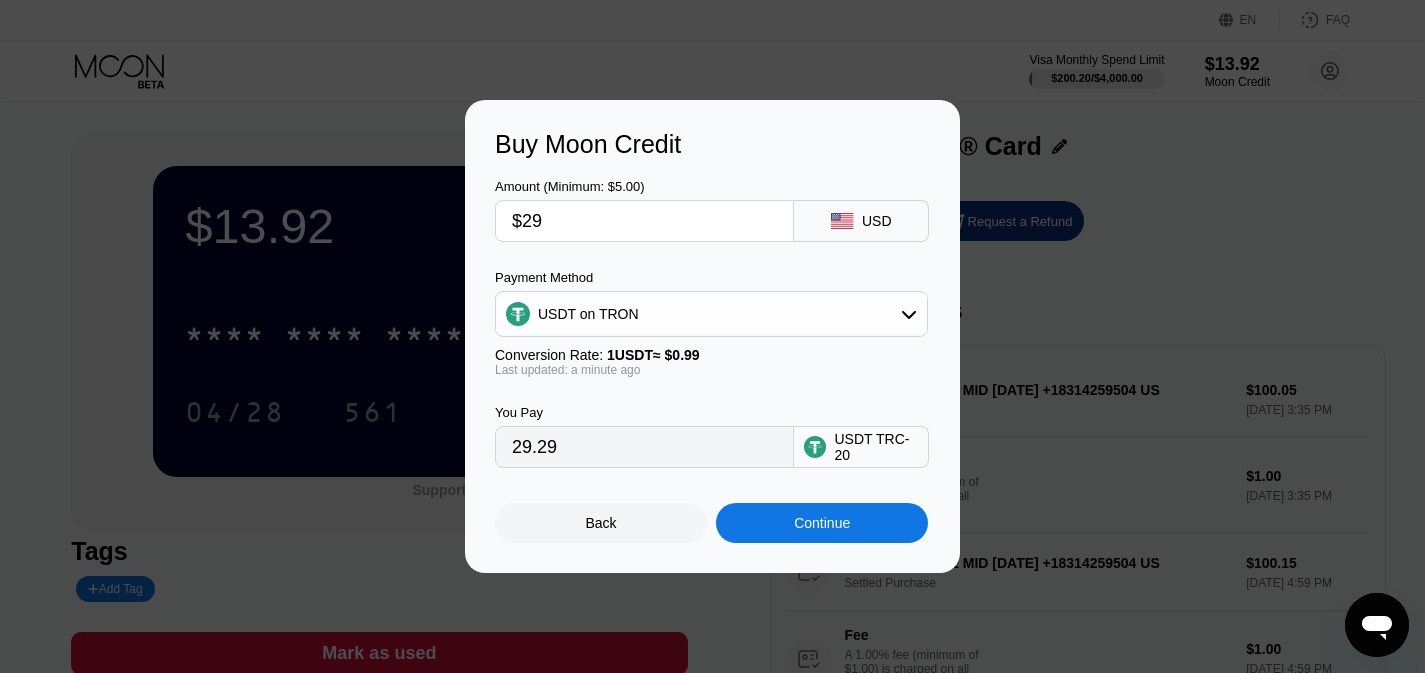 type on "$298" 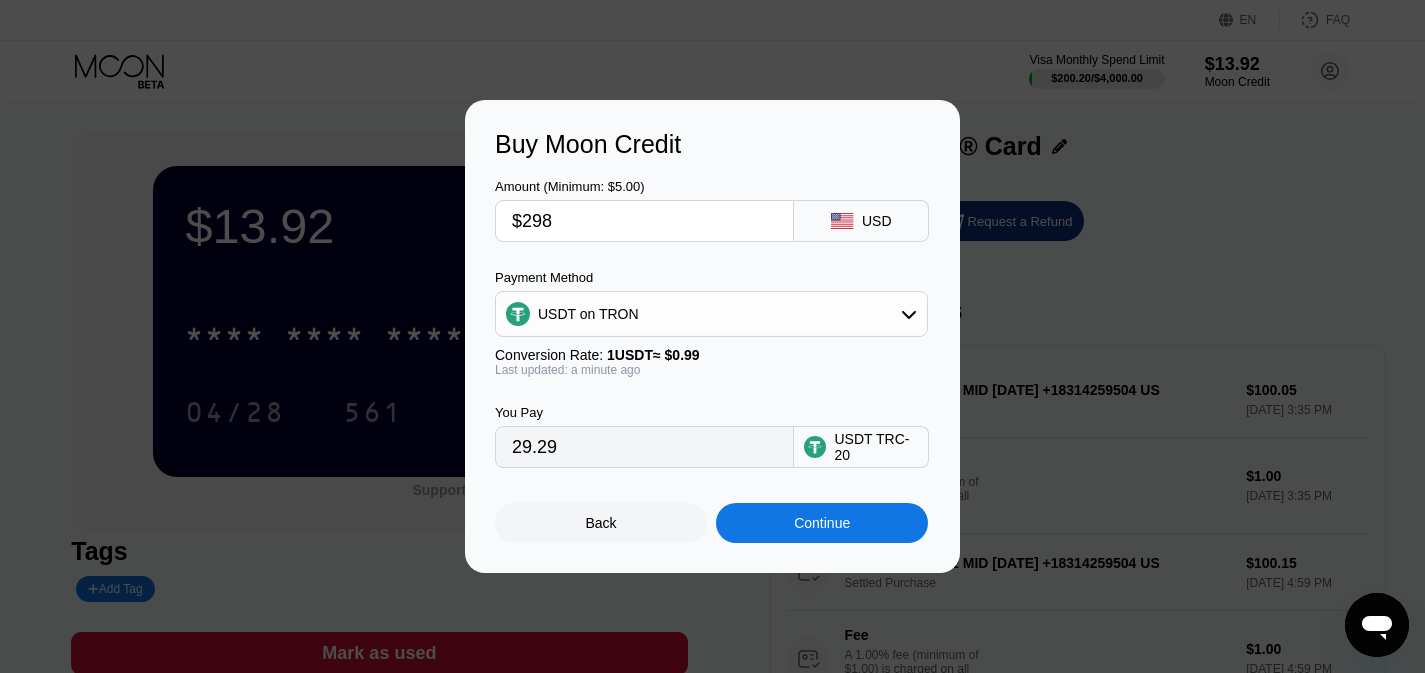 type on "301.01" 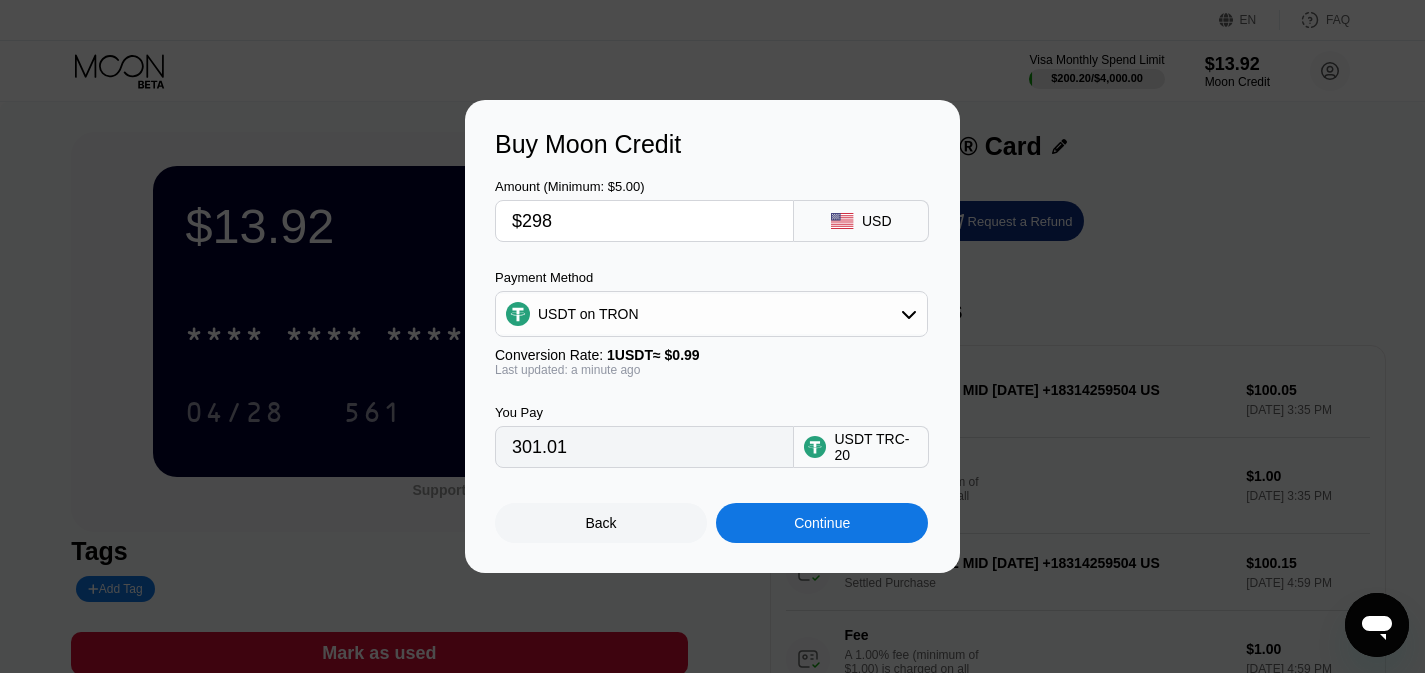 type on "$298" 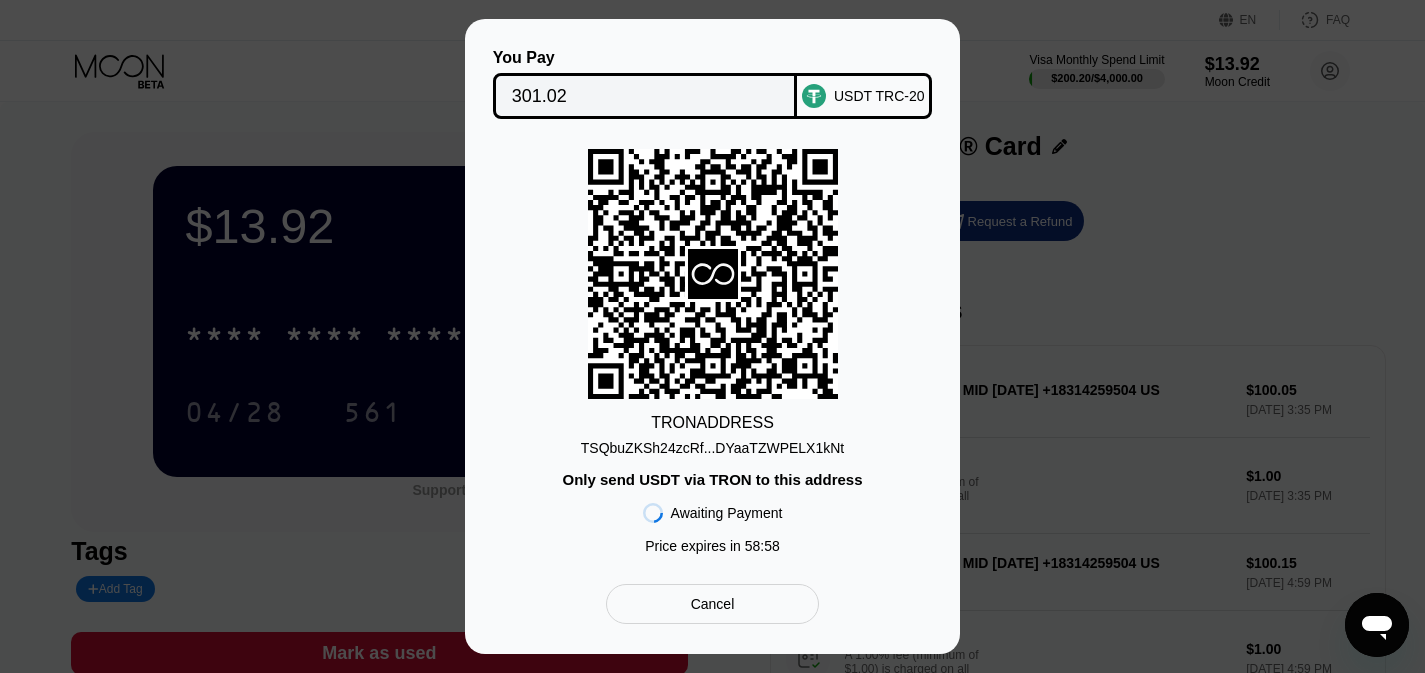 click on "TSQbuZKSh24zcRf...DYaaTZWPELX1kNt" at bounding box center (713, 448) 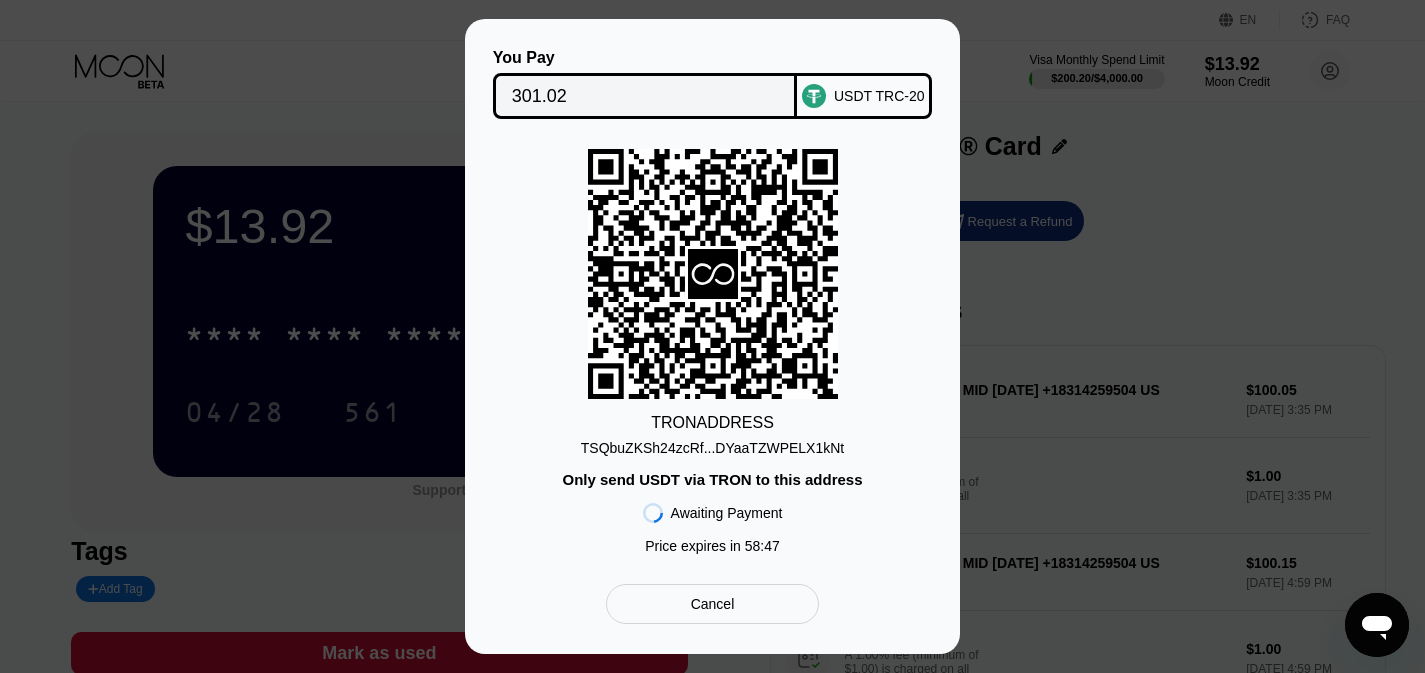 click on "301.02" at bounding box center [645, 96] 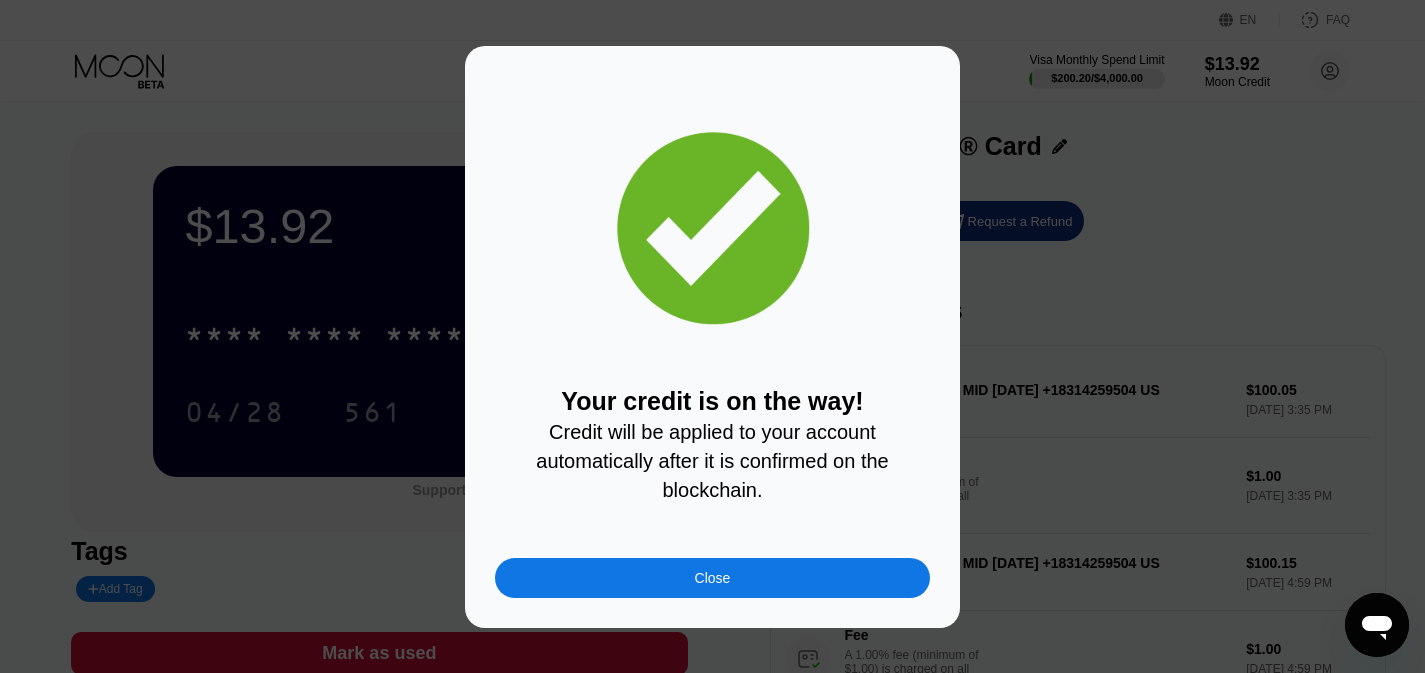 click on "Close" at bounding box center [712, 578] 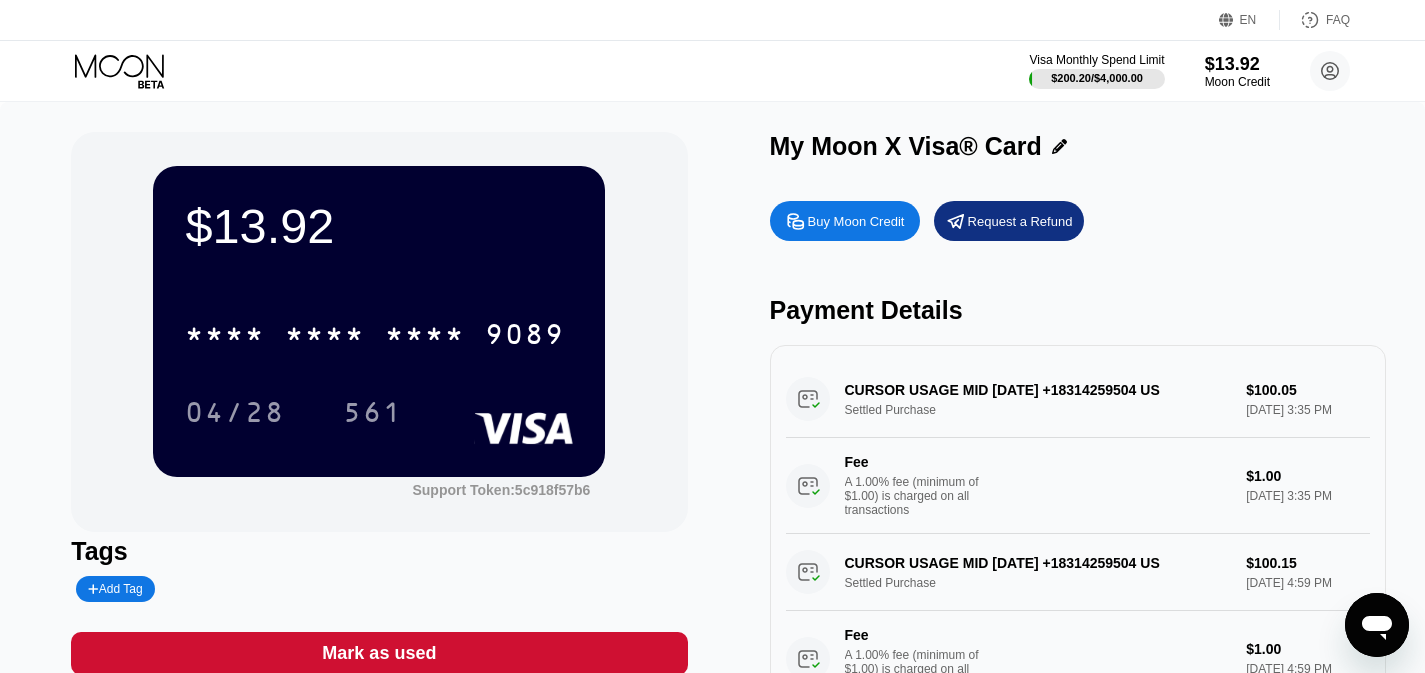 click 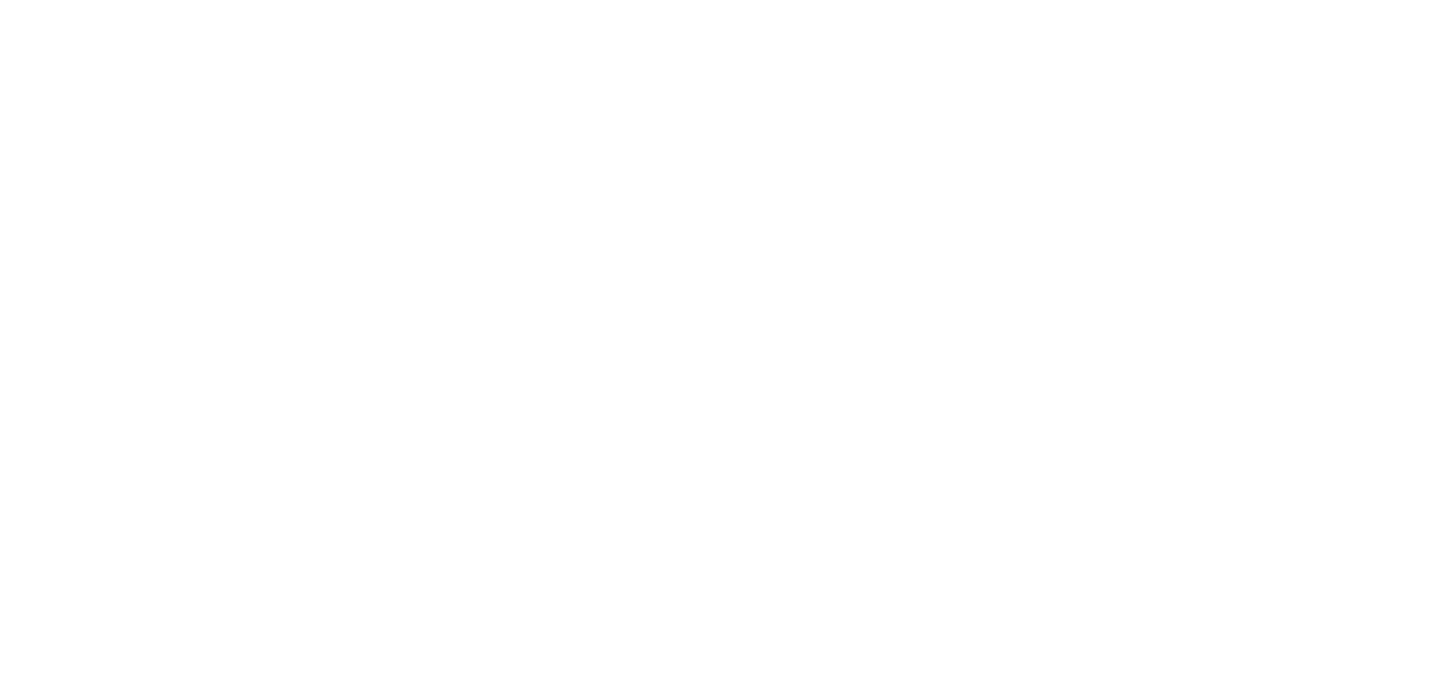 scroll, scrollTop: 0, scrollLeft: 0, axis: both 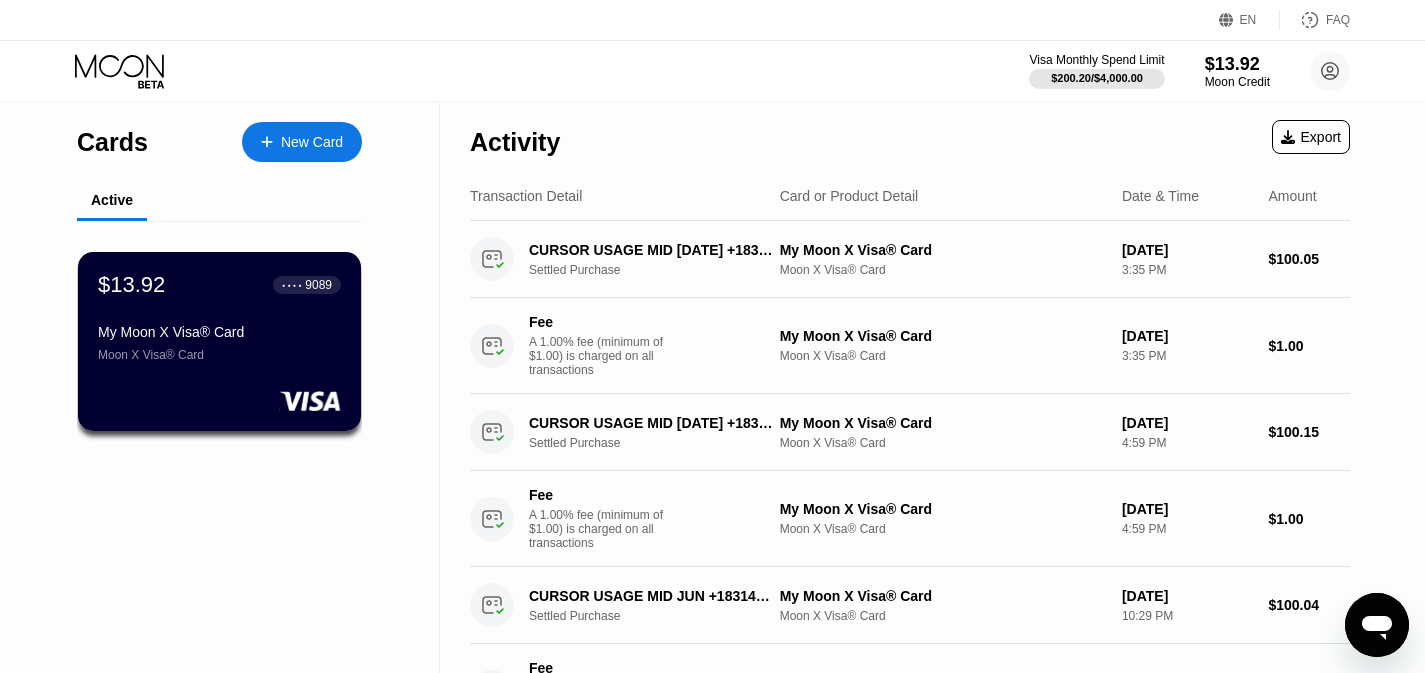 click on "● ● ● ●" at bounding box center (292, 285) 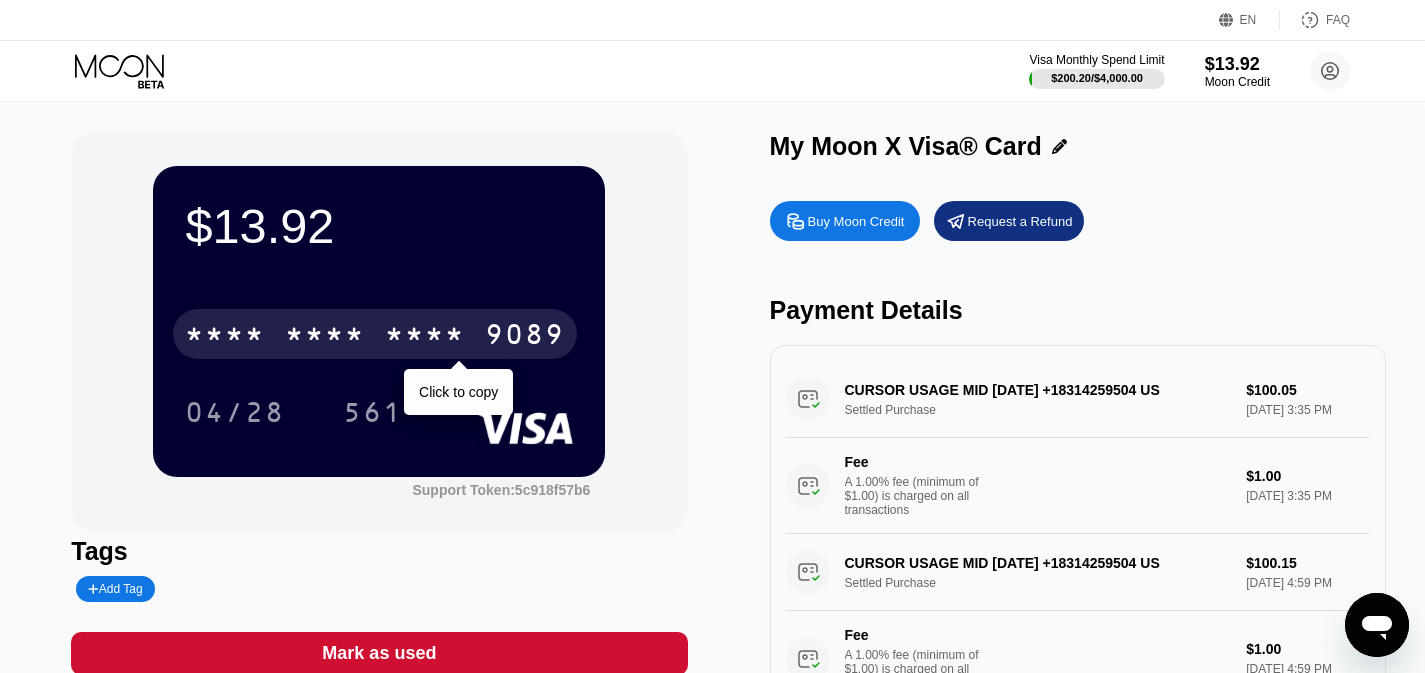 click on "* * * *" at bounding box center [425, 337] 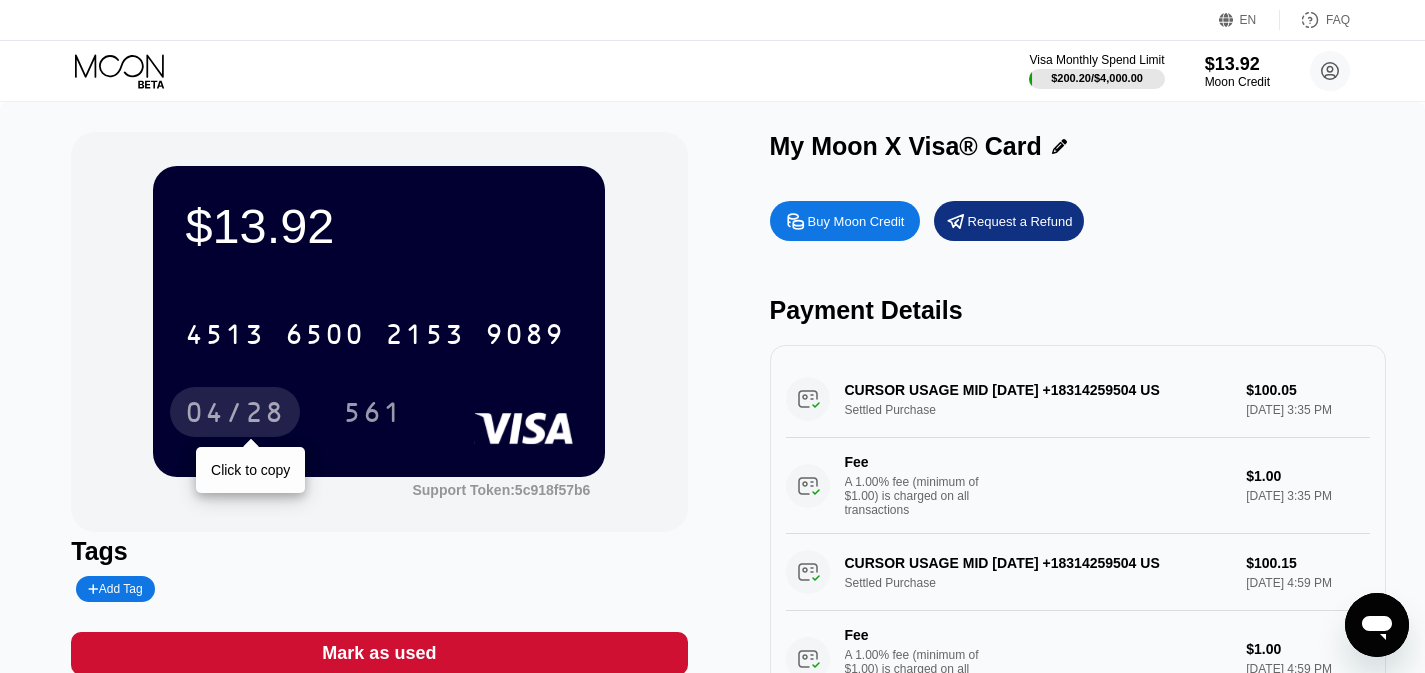click on "04/28" at bounding box center [235, 415] 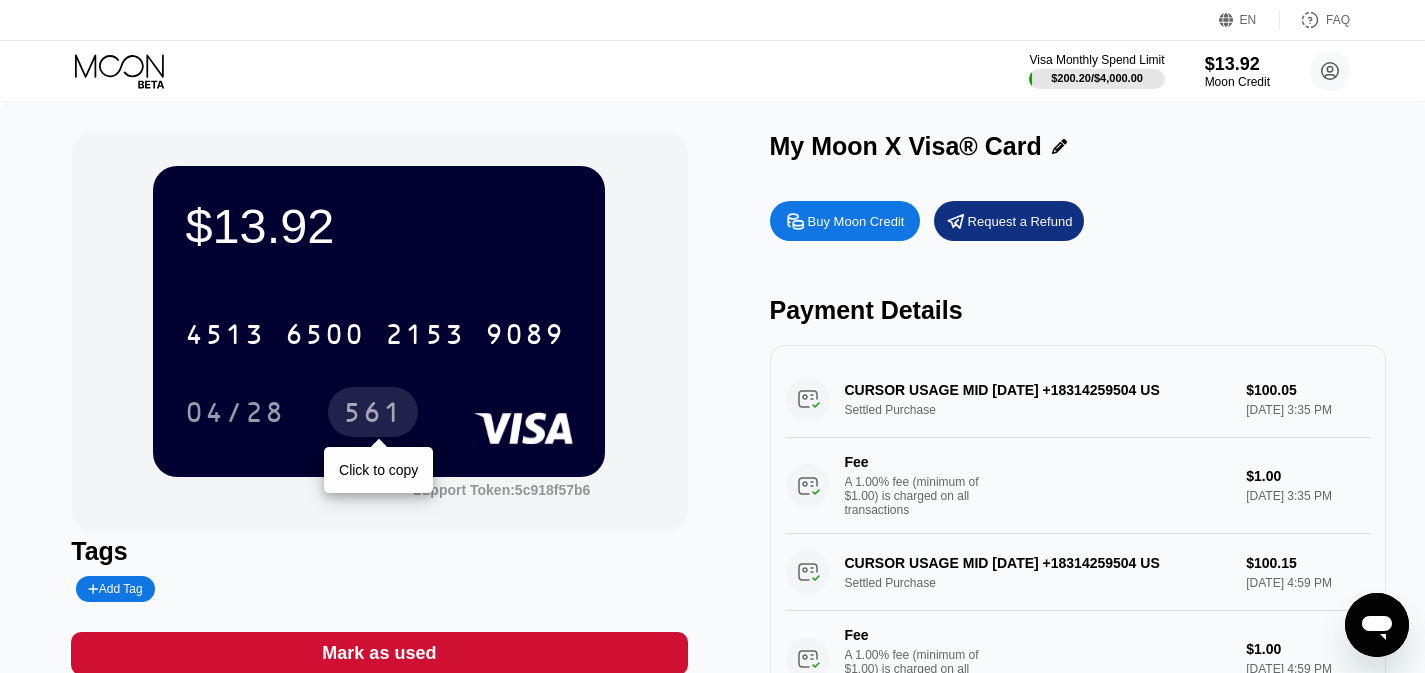 click on "561" at bounding box center [373, 415] 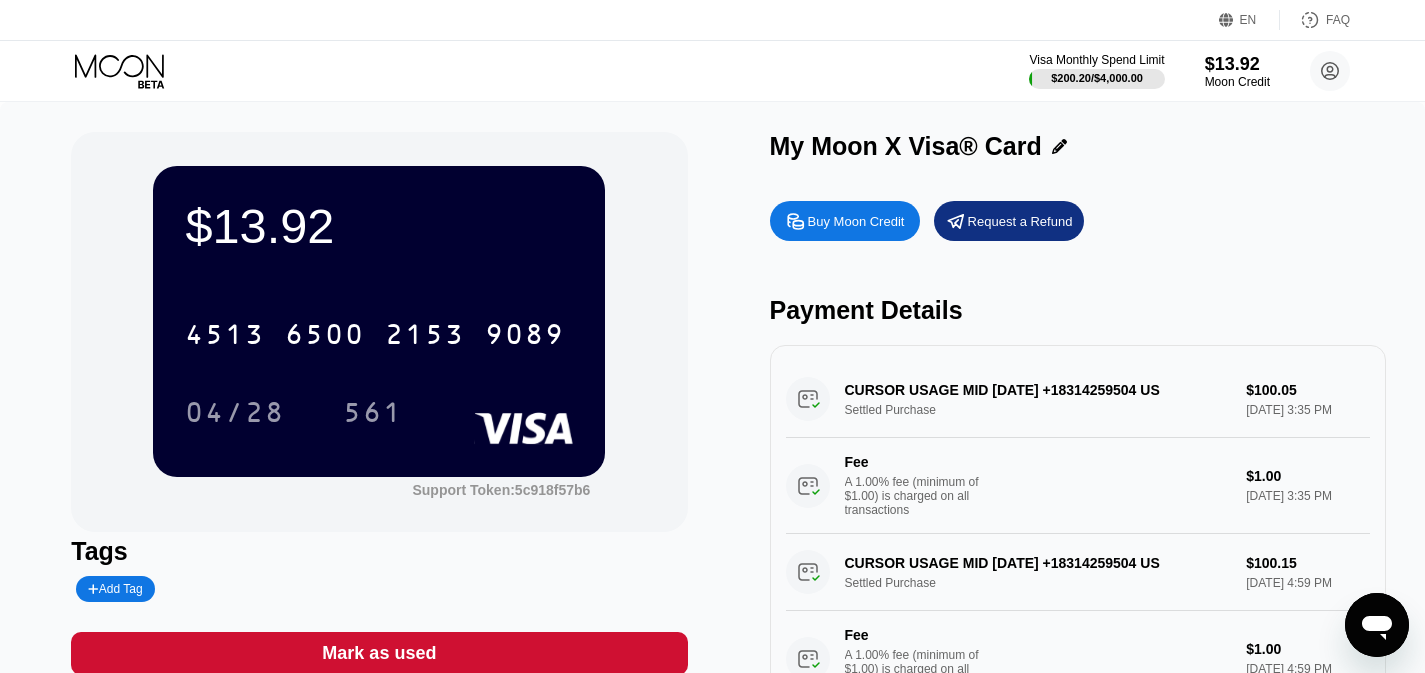 click 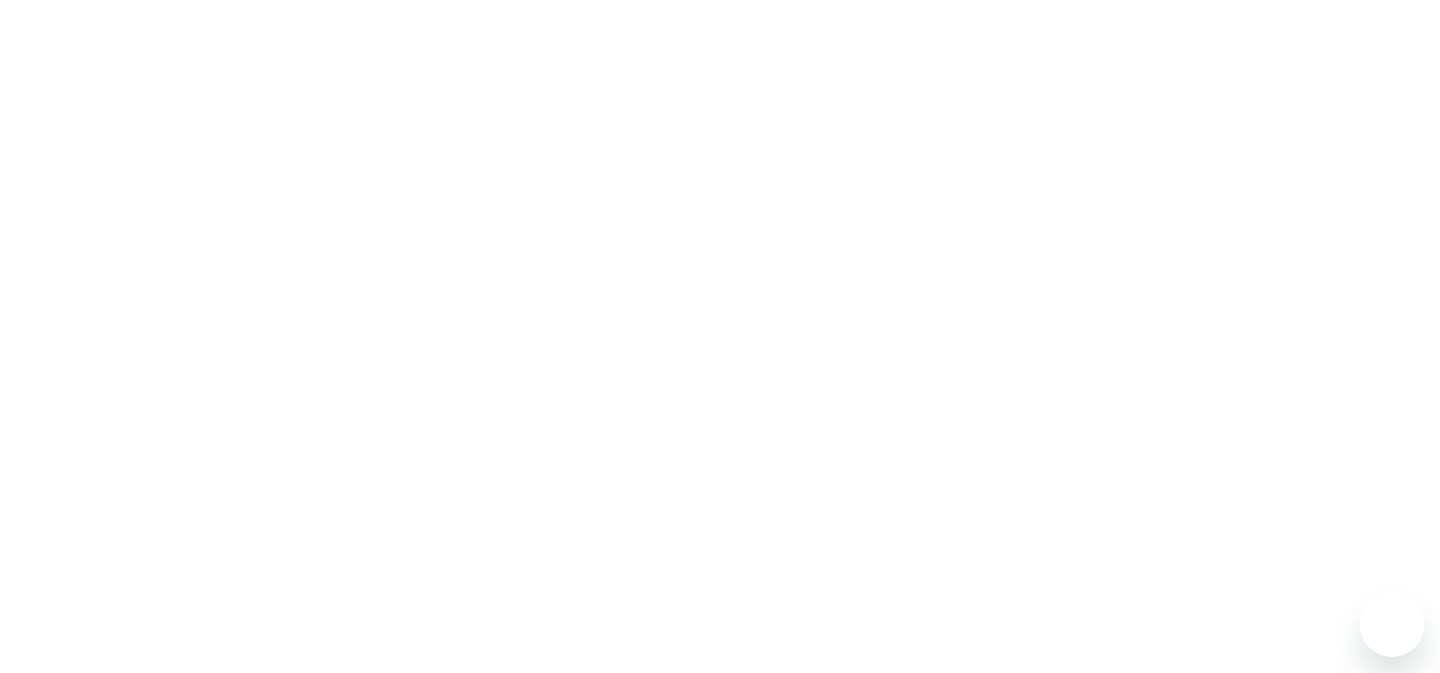 scroll, scrollTop: 0, scrollLeft: 0, axis: both 